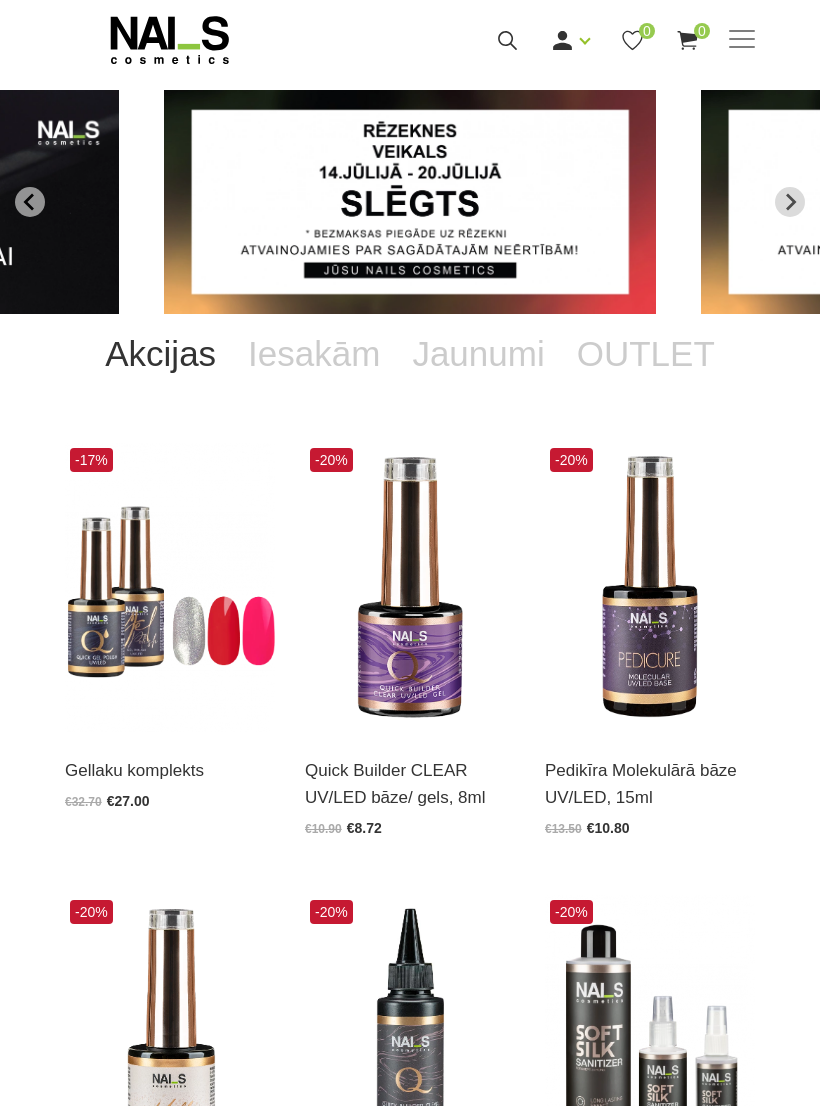 scroll, scrollTop: 112, scrollLeft: 0, axis: vertical 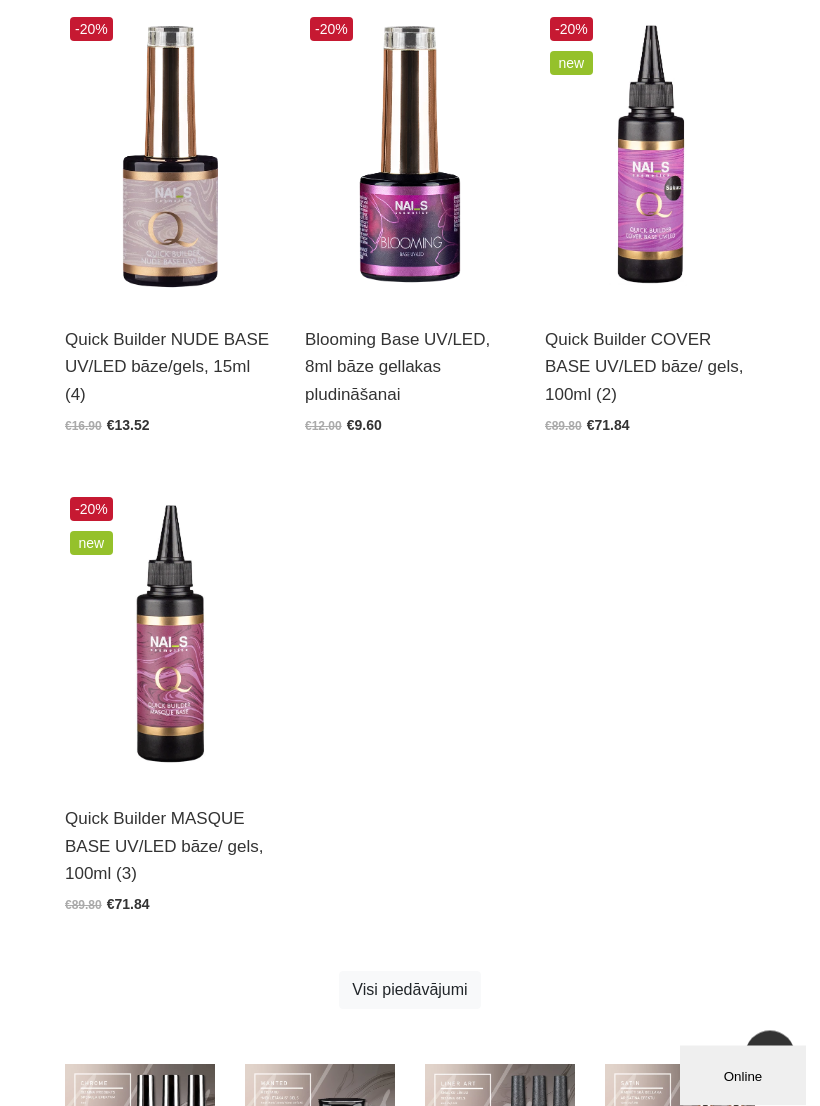 click on "Visi piedāvājumi" at bounding box center (409, 991) 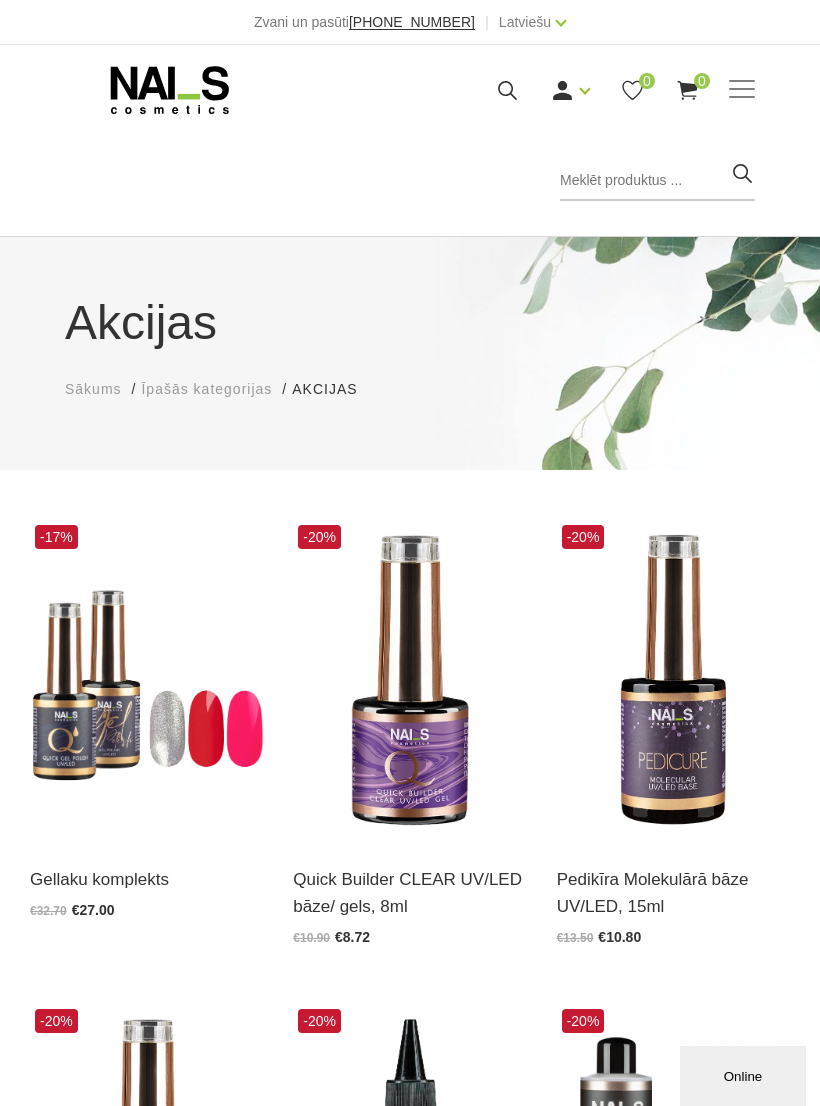 scroll, scrollTop: 290, scrollLeft: 0, axis: vertical 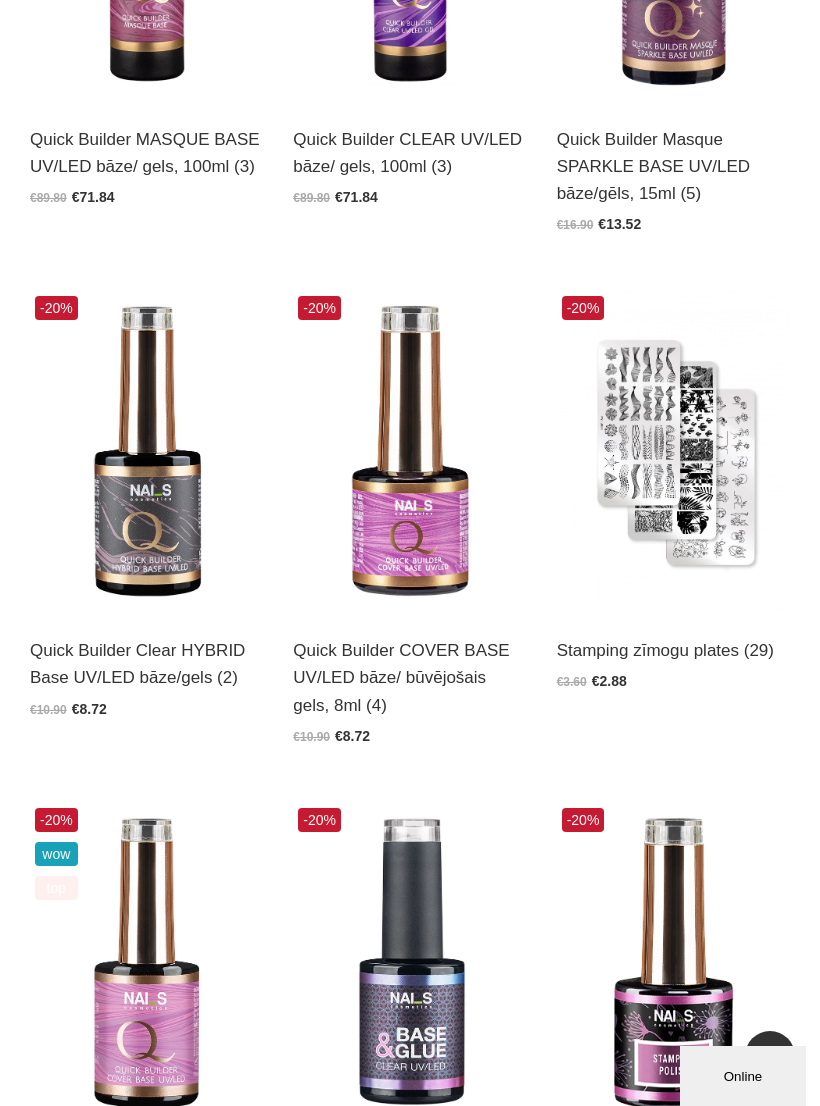 click at bounding box center [673, 451] 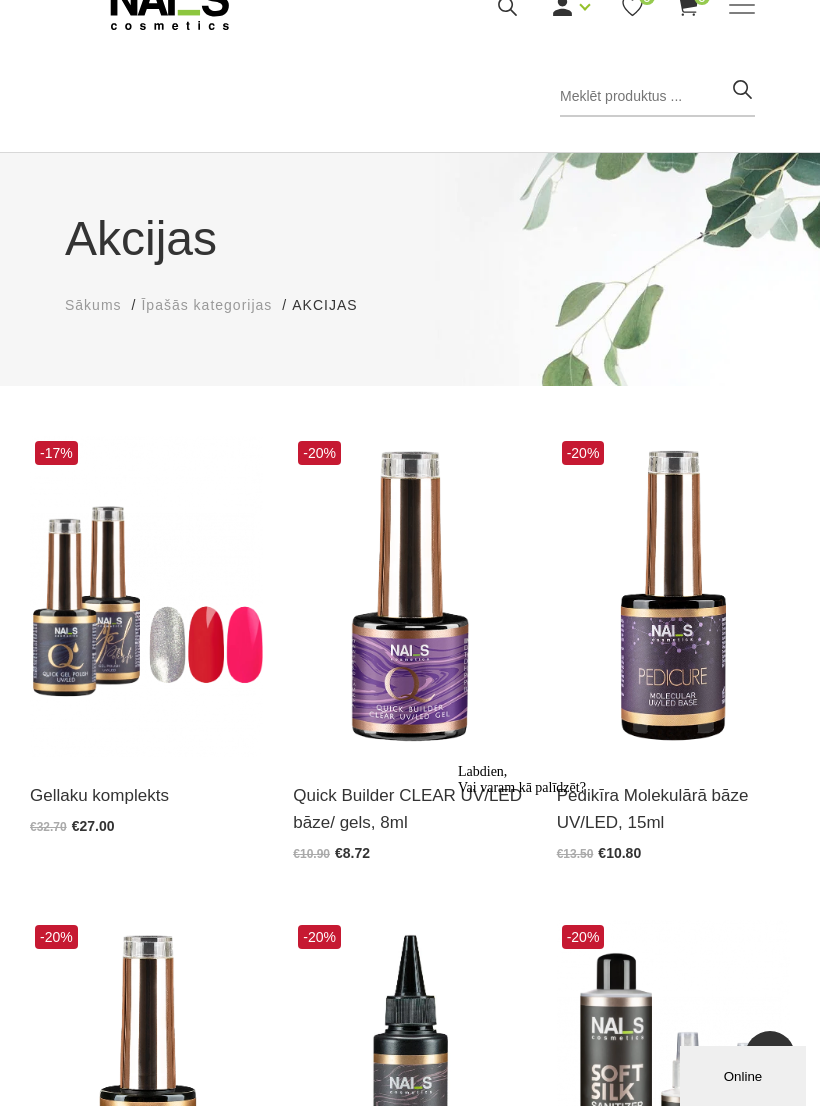 scroll, scrollTop: 0, scrollLeft: 0, axis: both 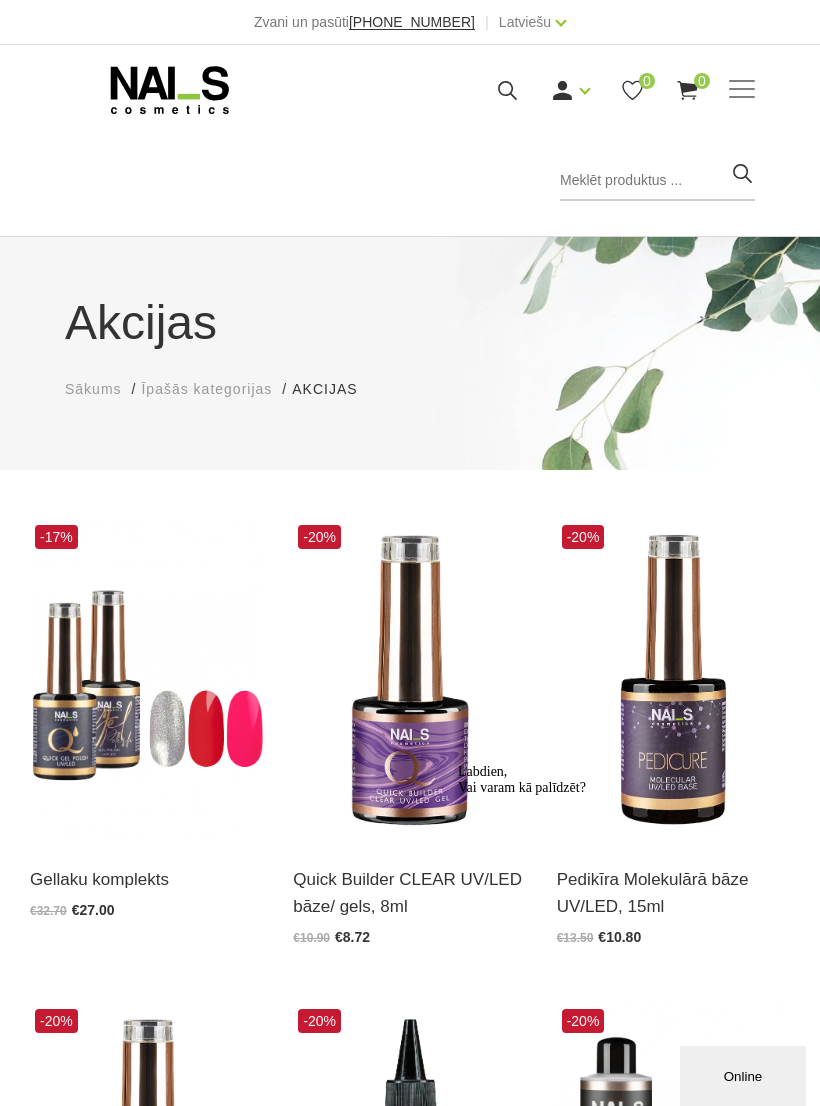 click at bounding box center (742, 89) 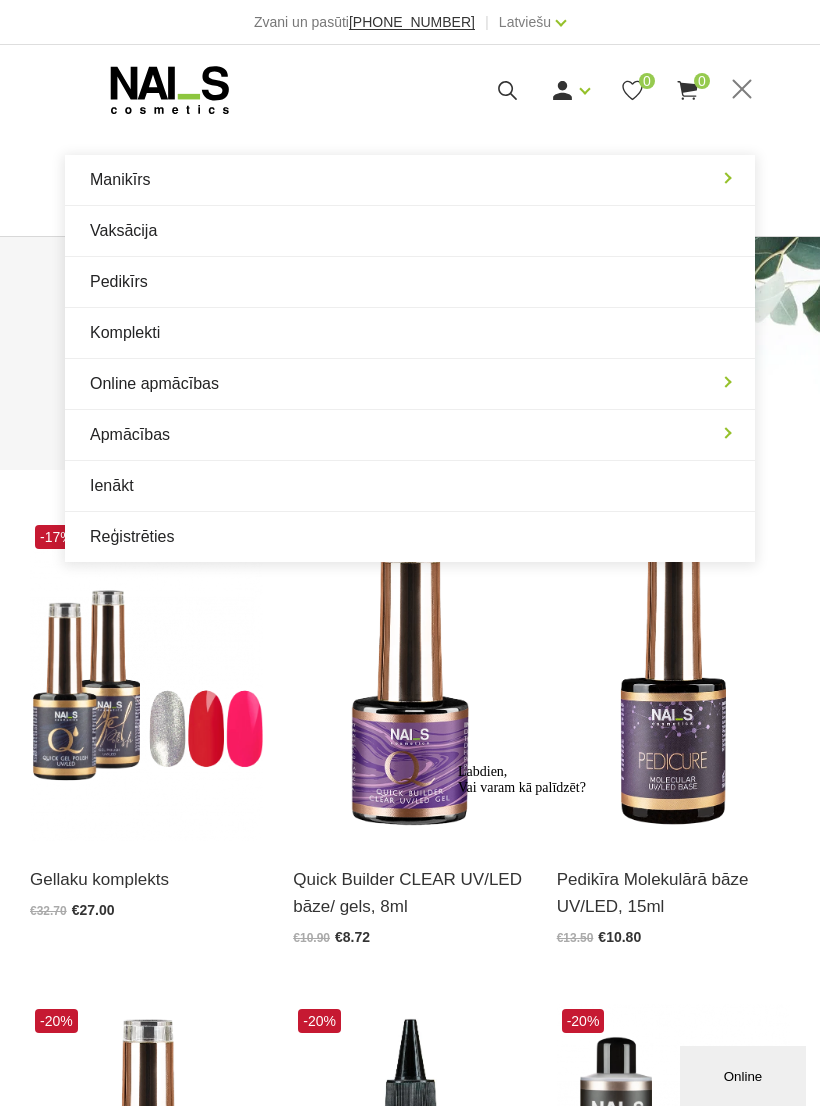 click on "Manikīrs" at bounding box center (410, 180) 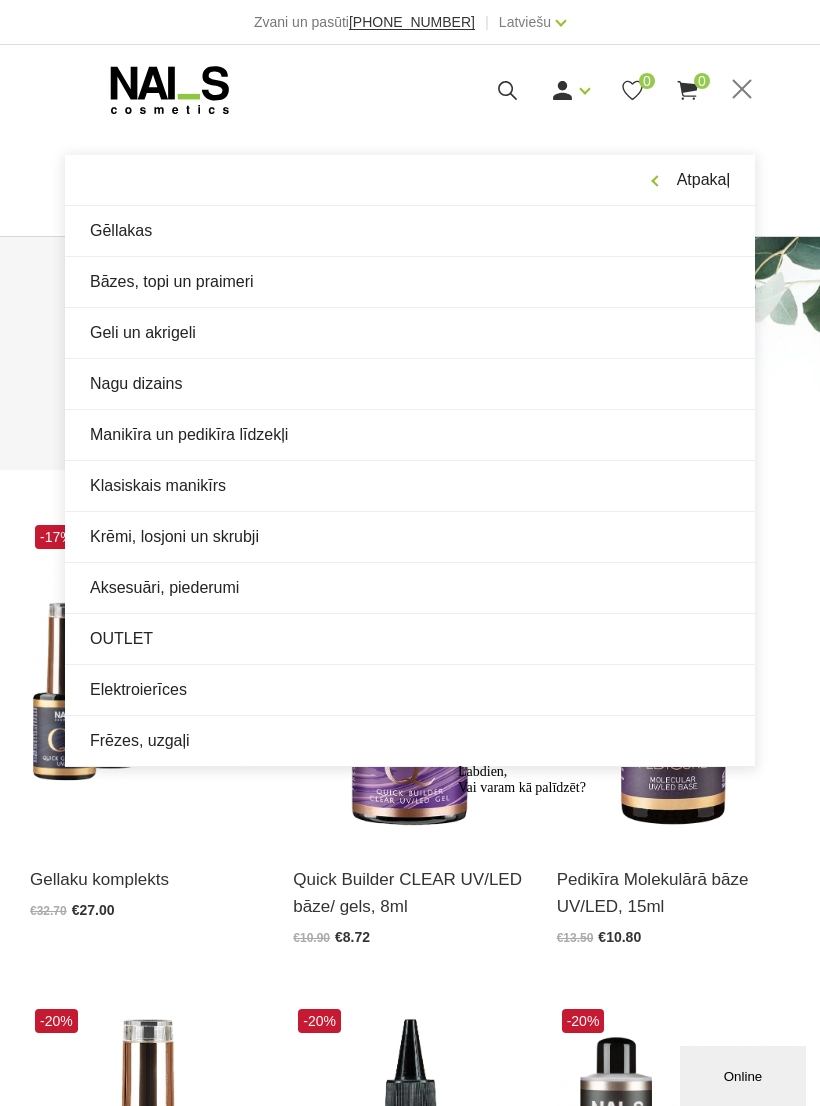 click on "Aksesuāri, piederumi" at bounding box center [410, 588] 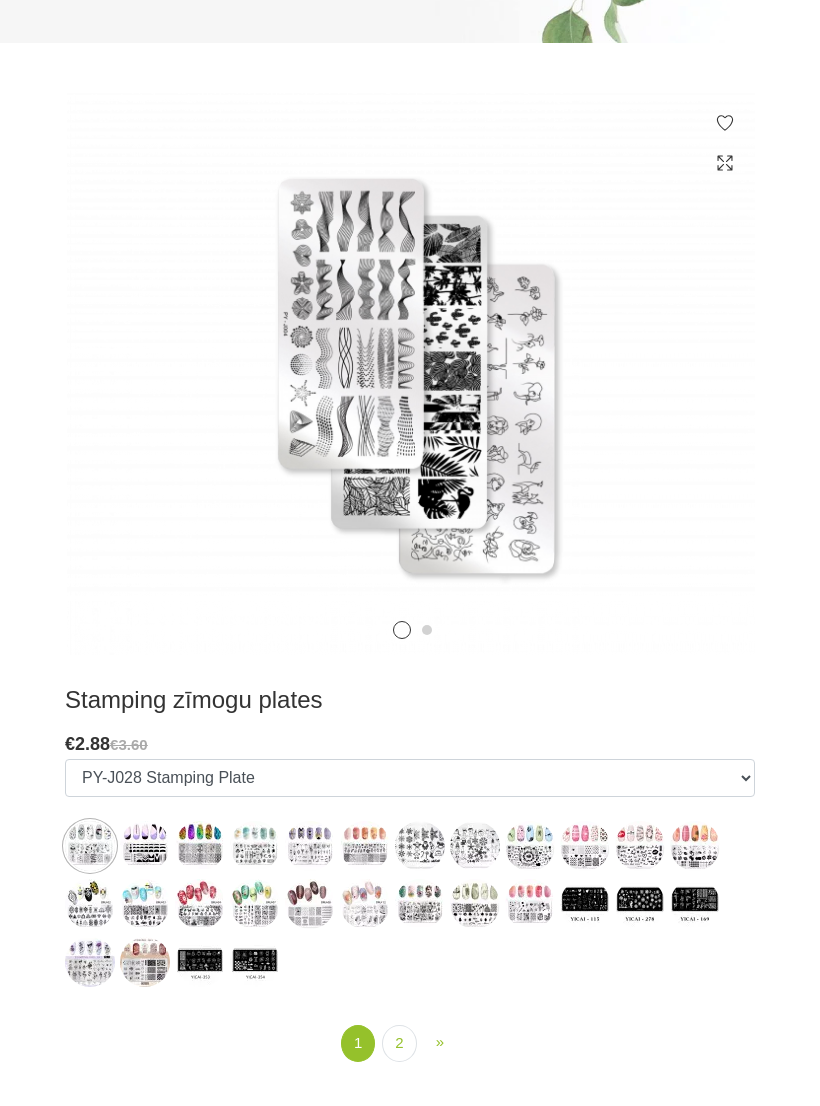 scroll, scrollTop: 330, scrollLeft: 0, axis: vertical 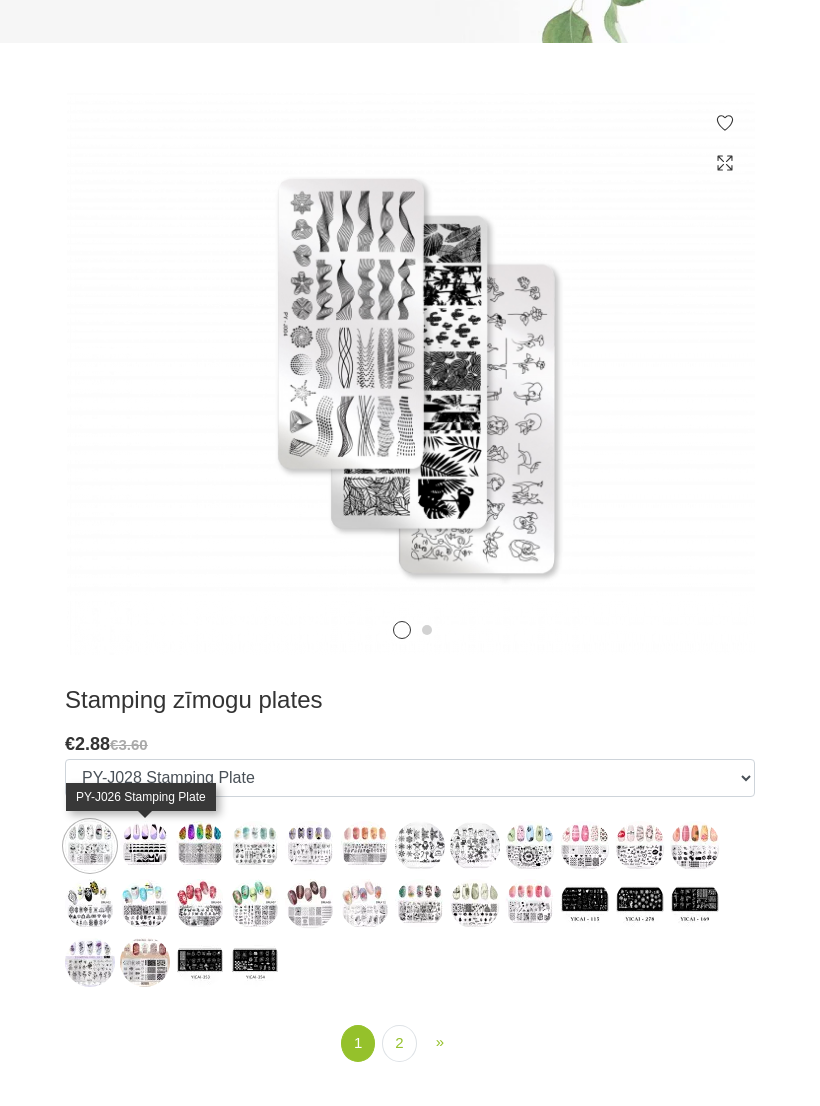 click at bounding box center [145, 846] 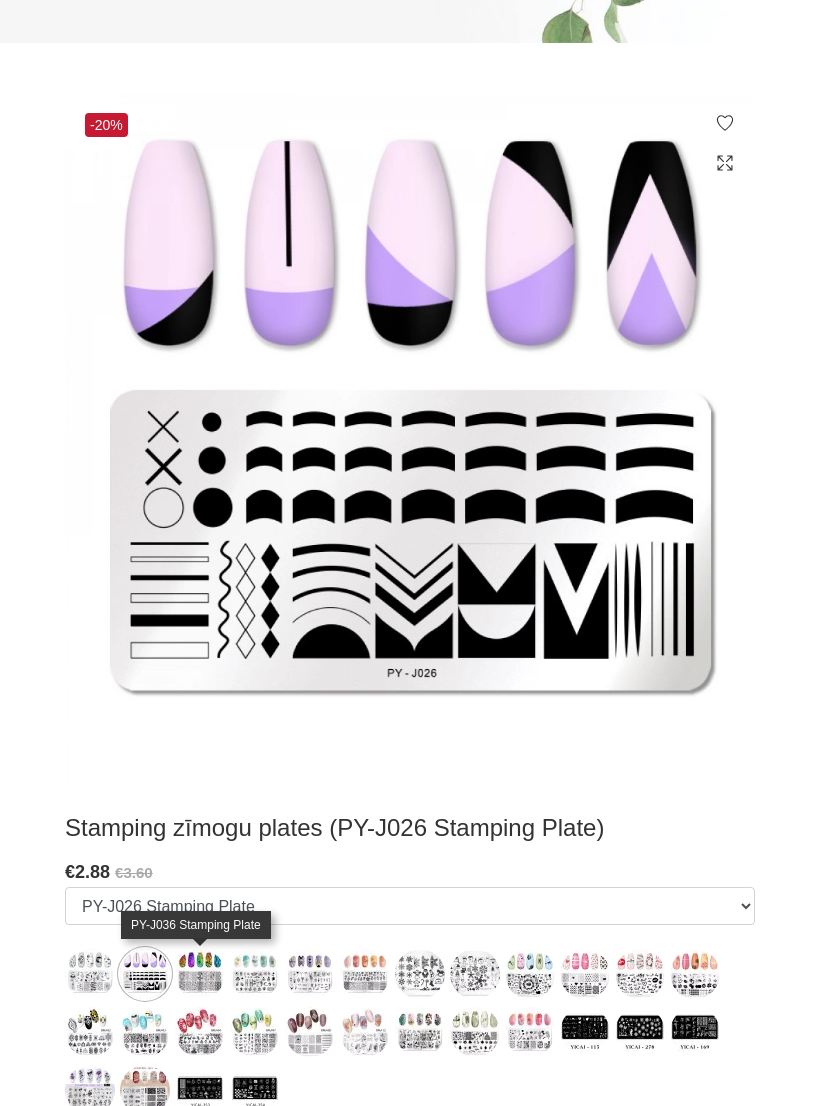 click at bounding box center (200, 974) 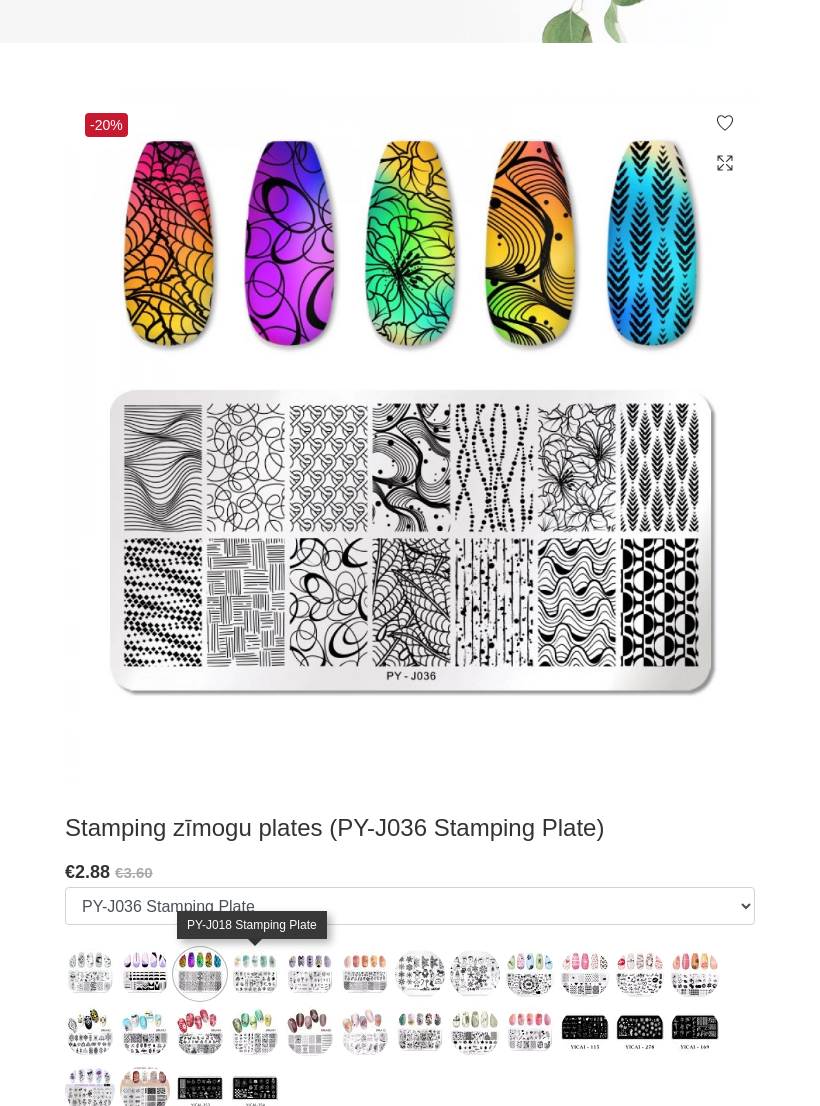 click at bounding box center [255, 974] 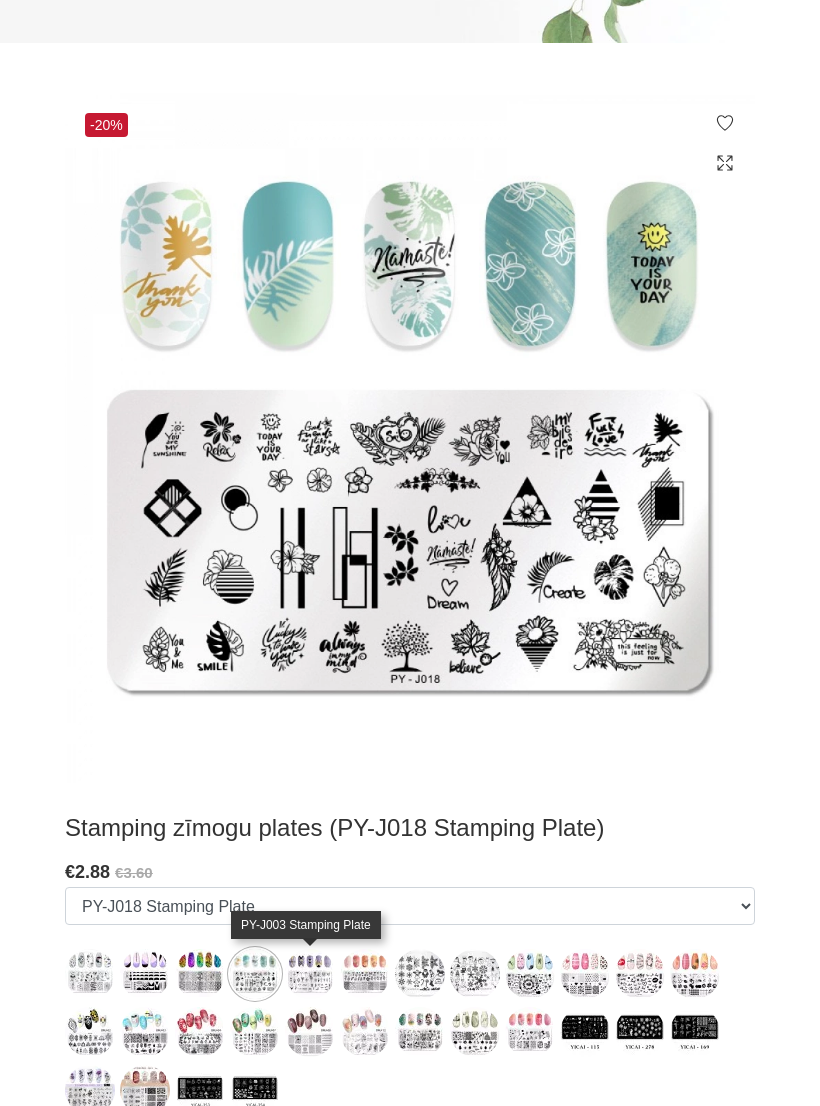 click at bounding box center [310, 974] 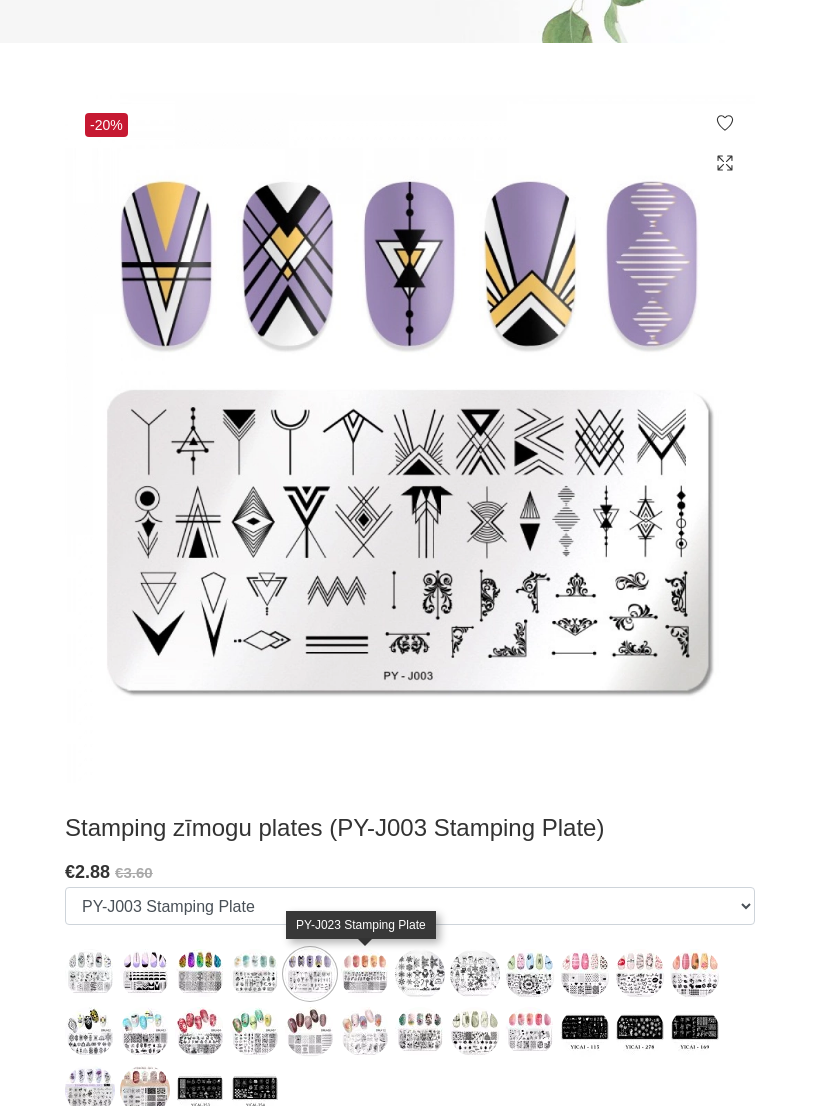 click at bounding box center [365, 974] 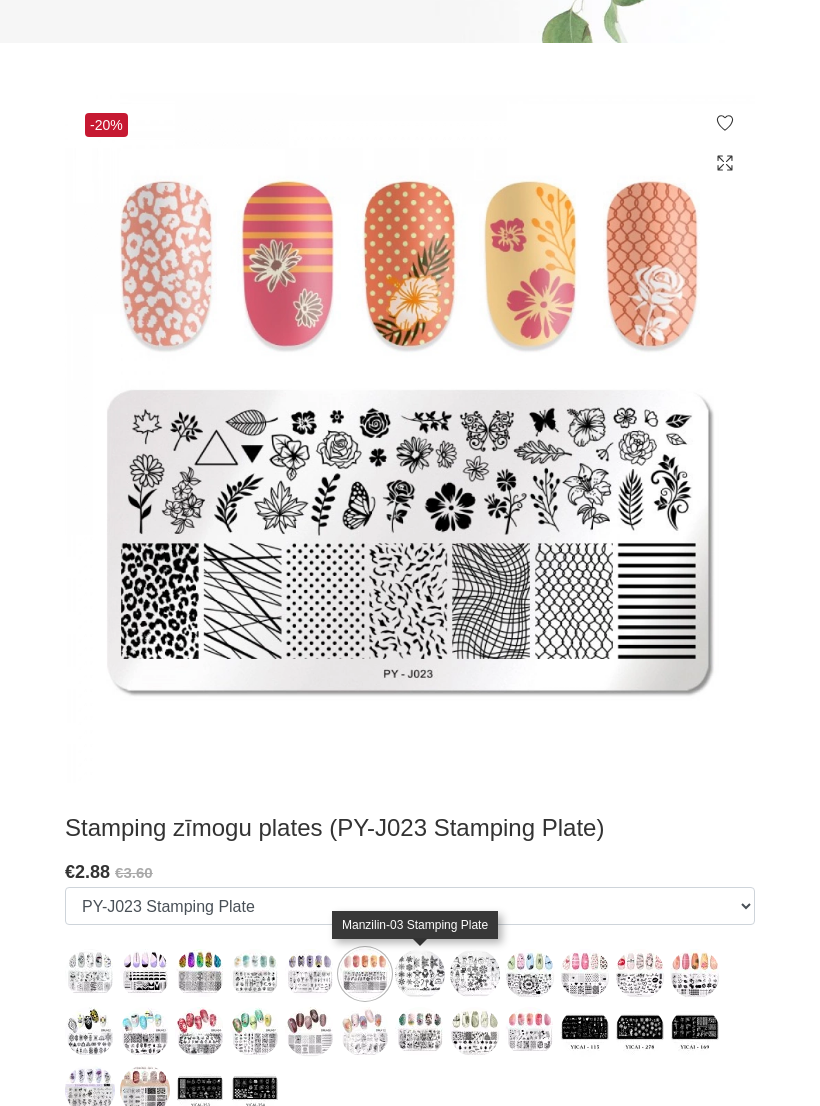 click at bounding box center (420, 974) 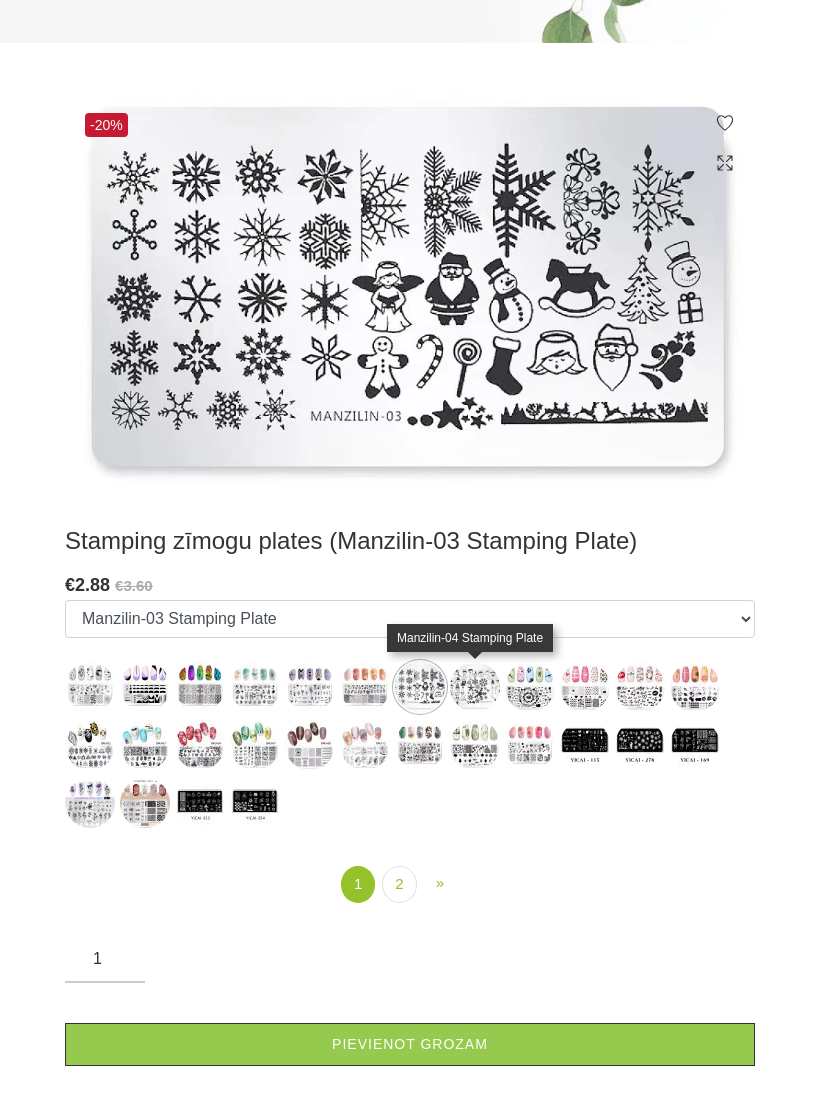 click at bounding box center [475, 687] 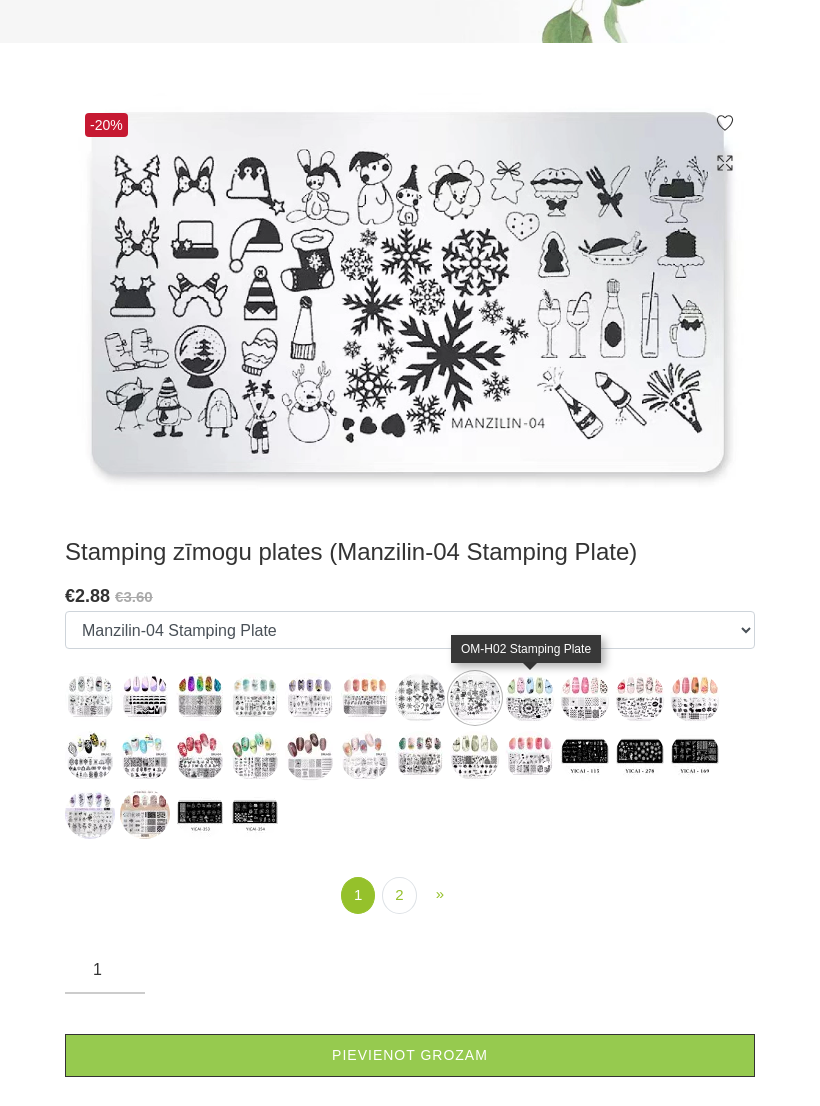 click at bounding box center (530, 698) 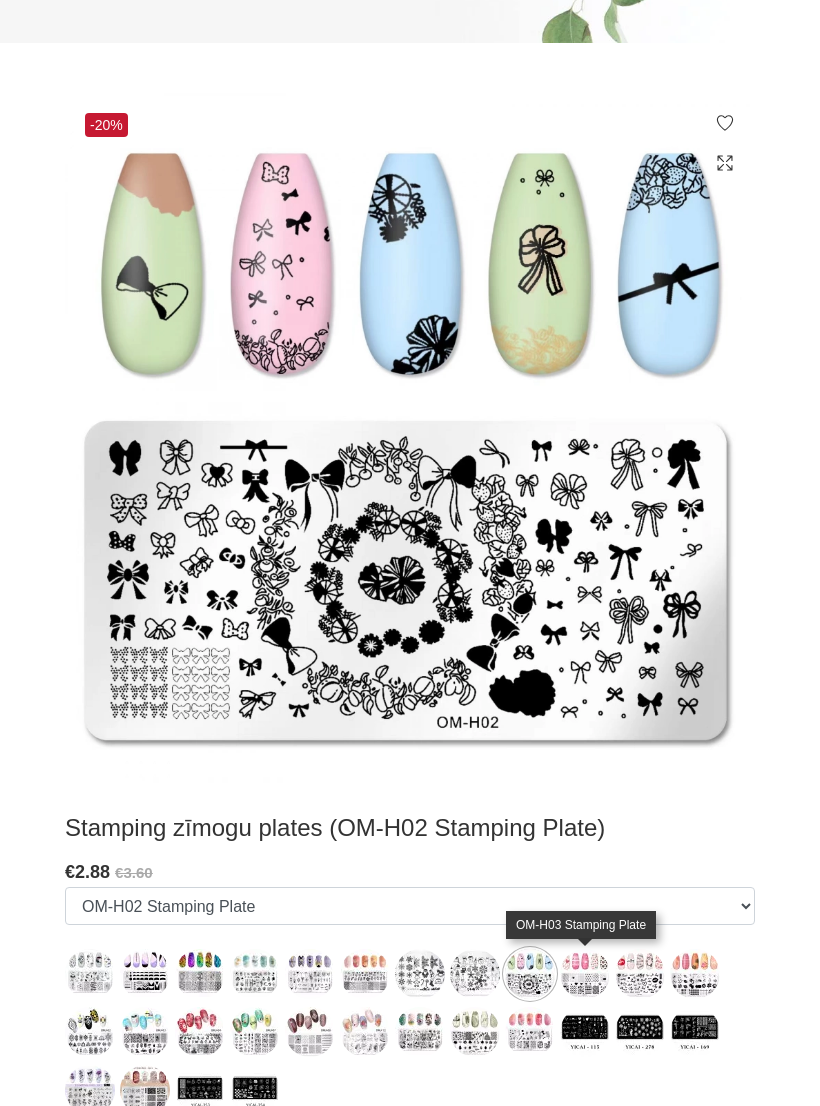click at bounding box center [585, 974] 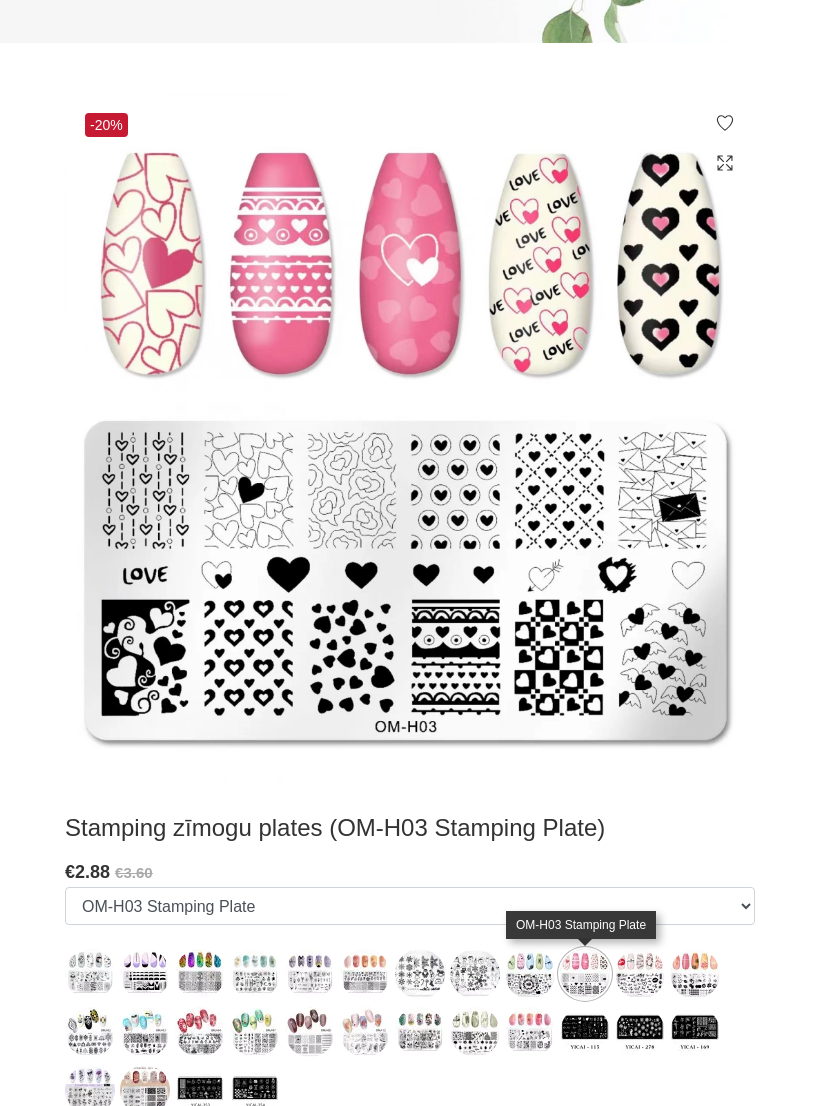 click at bounding box center (640, 974) 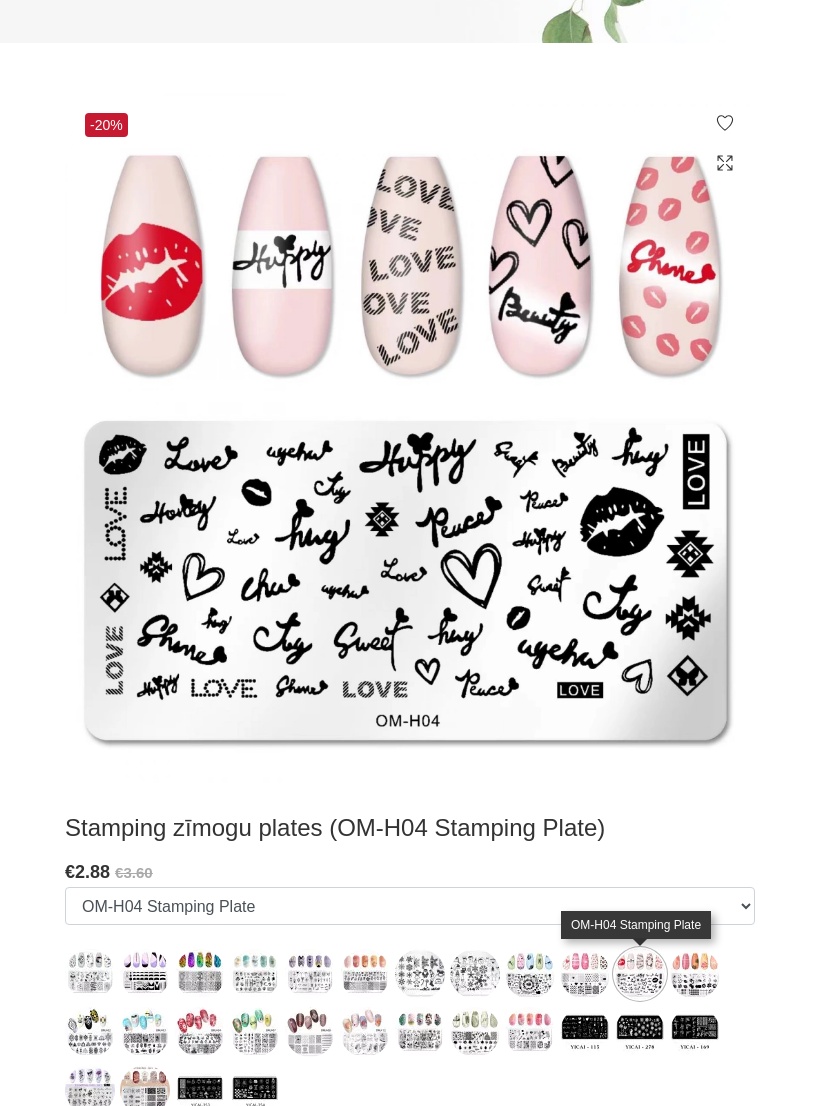 click at bounding box center (695, 974) 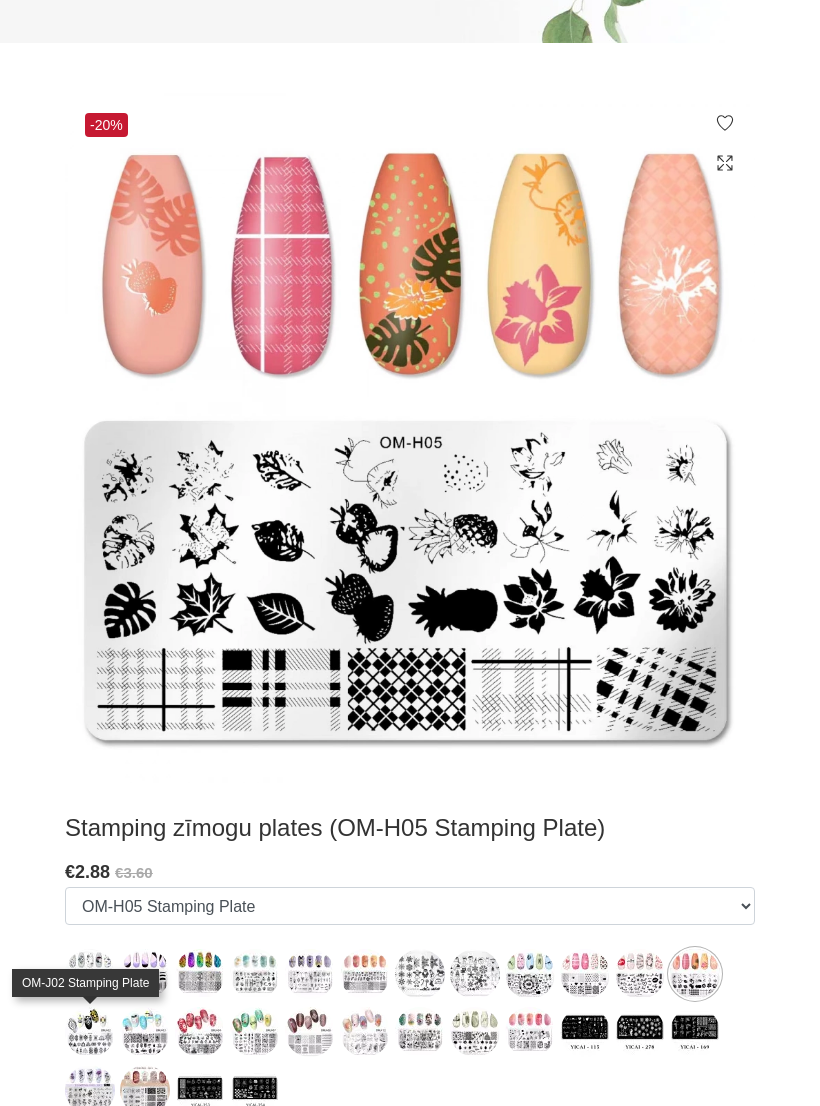 click at bounding box center [90, 1032] 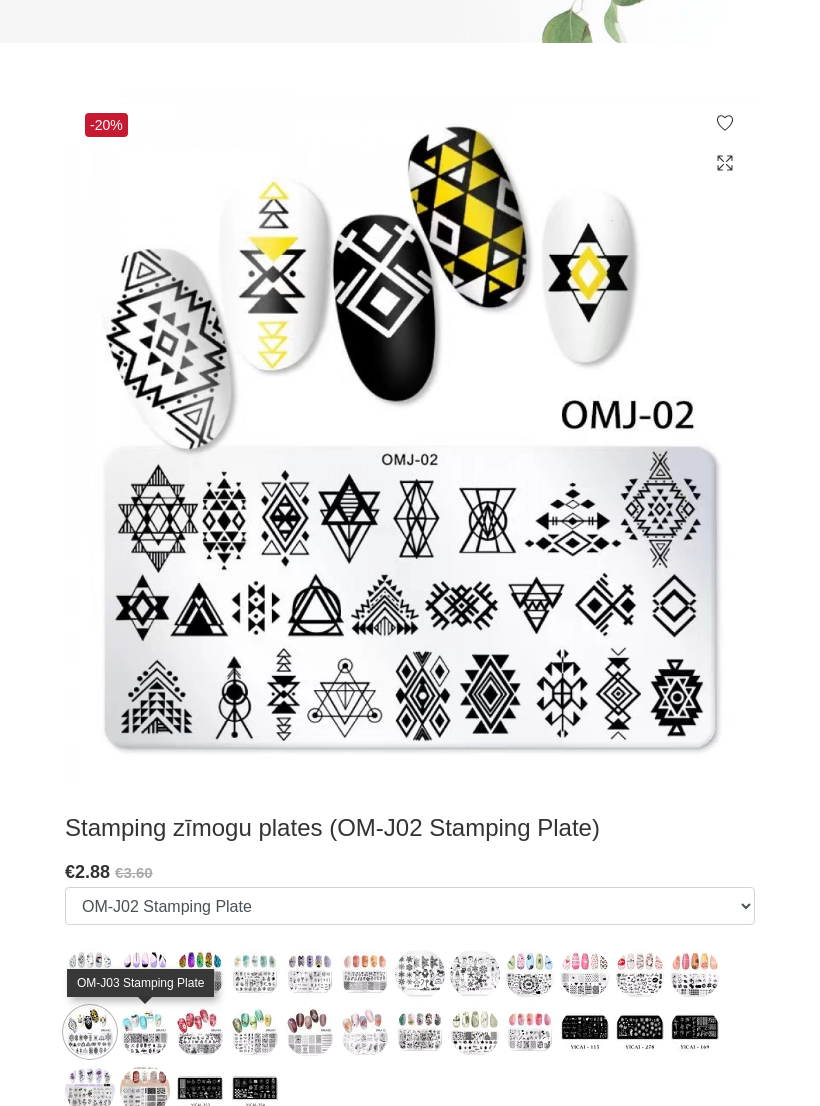 click at bounding box center [145, 1032] 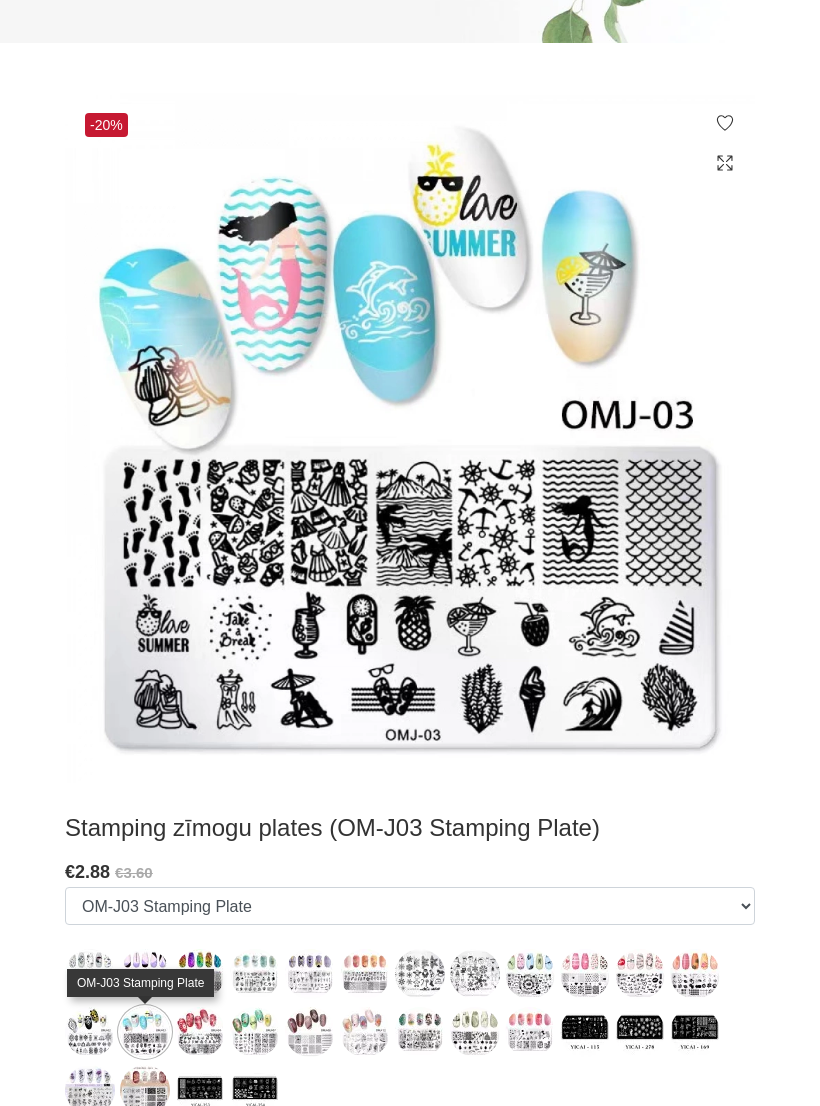 click at bounding box center [200, 1032] 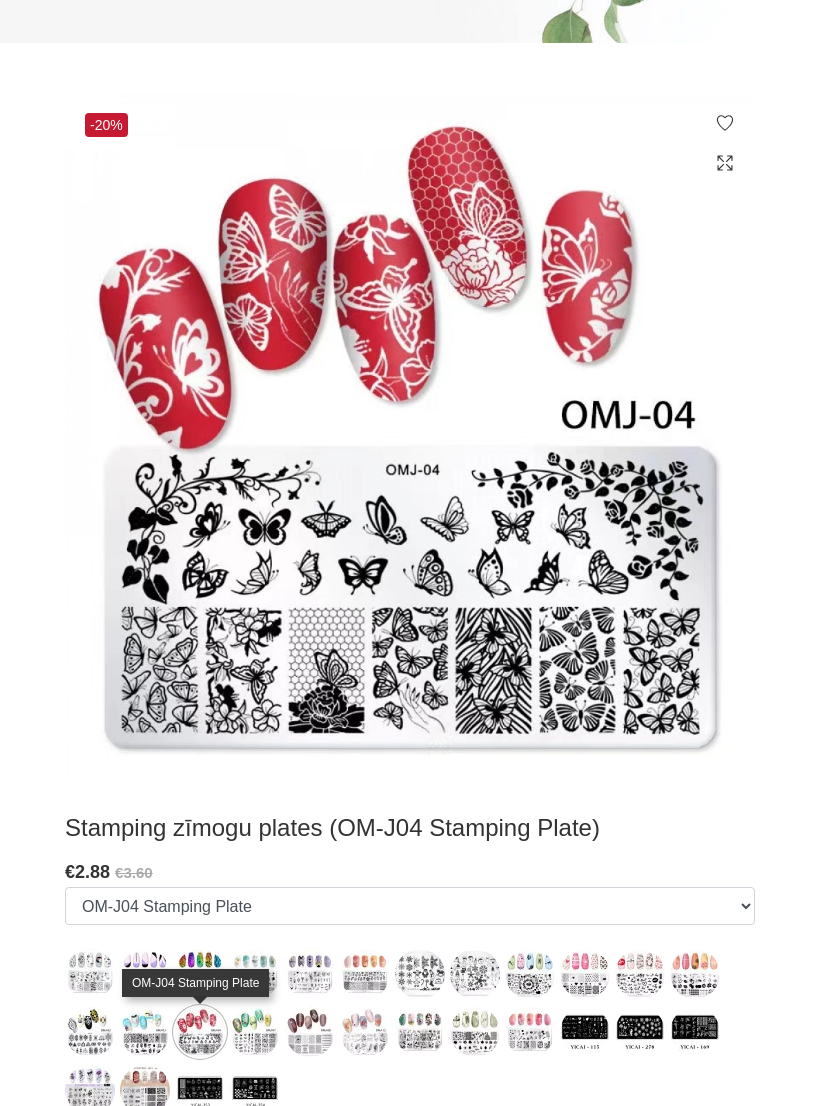 click at bounding box center [255, 1032] 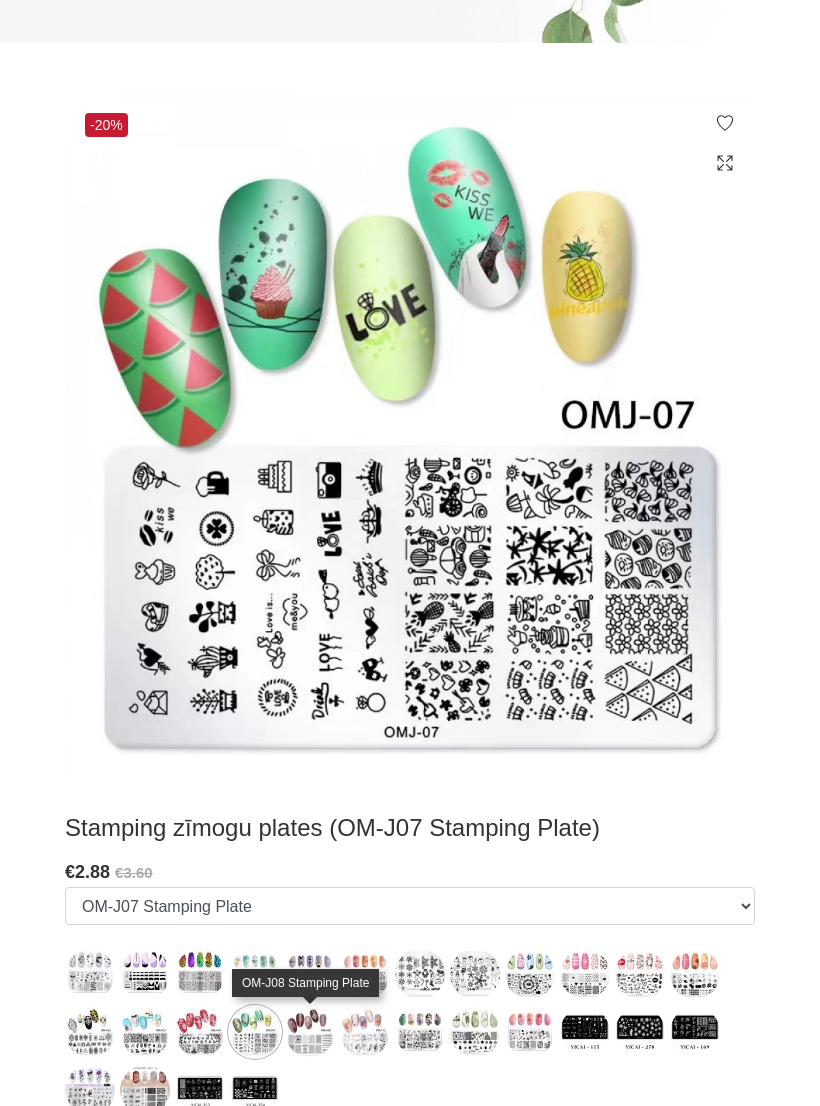 click at bounding box center [310, 1032] 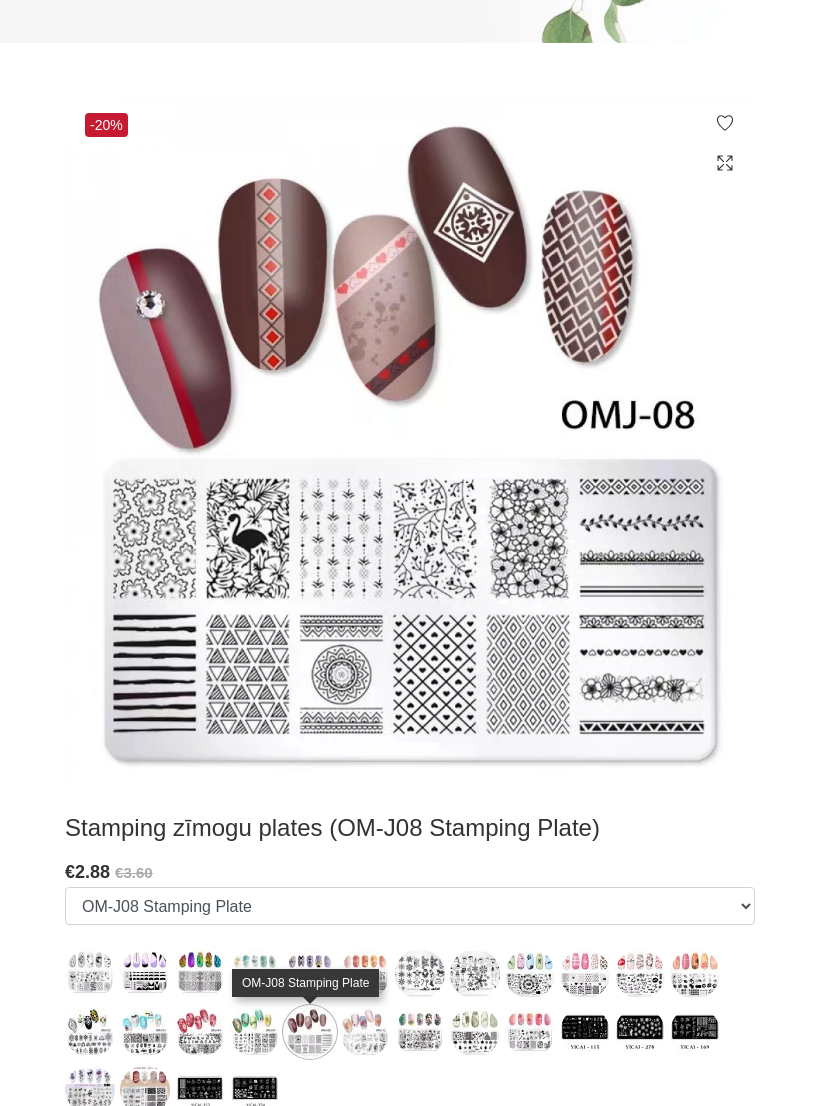click at bounding box center [365, 1032] 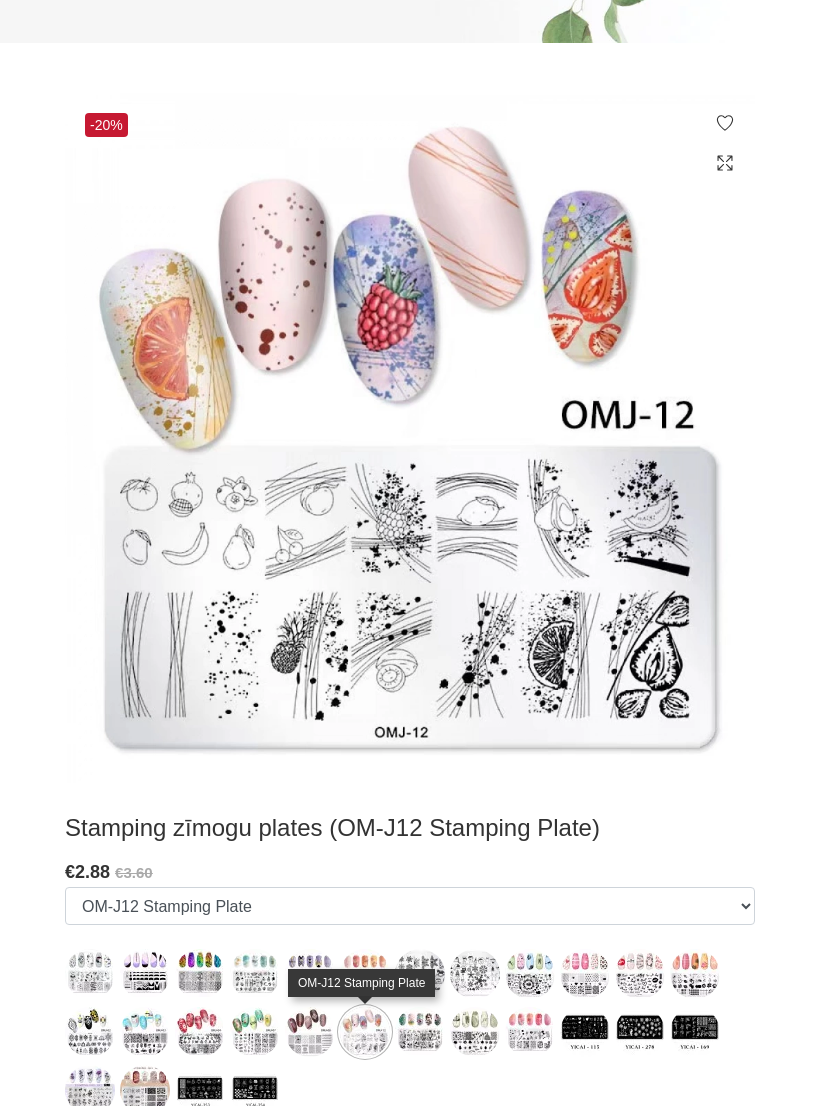 click at bounding box center [420, 1032] 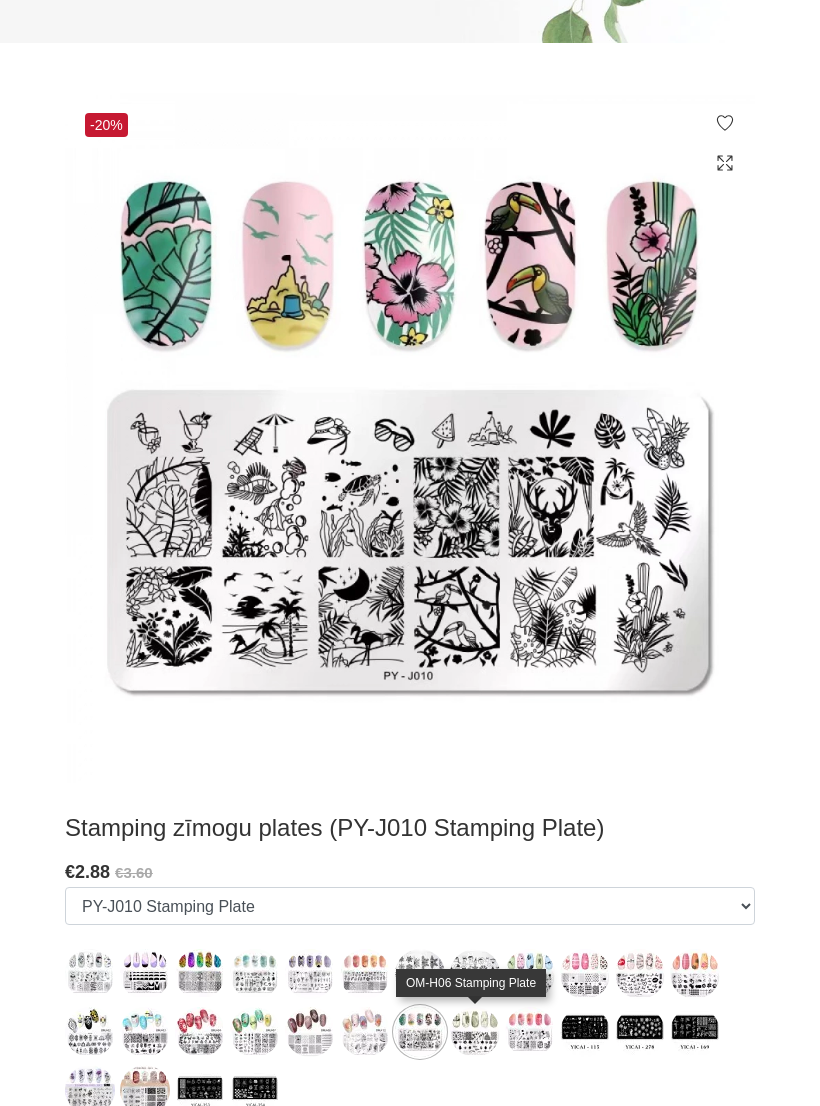 click at bounding box center [475, 1032] 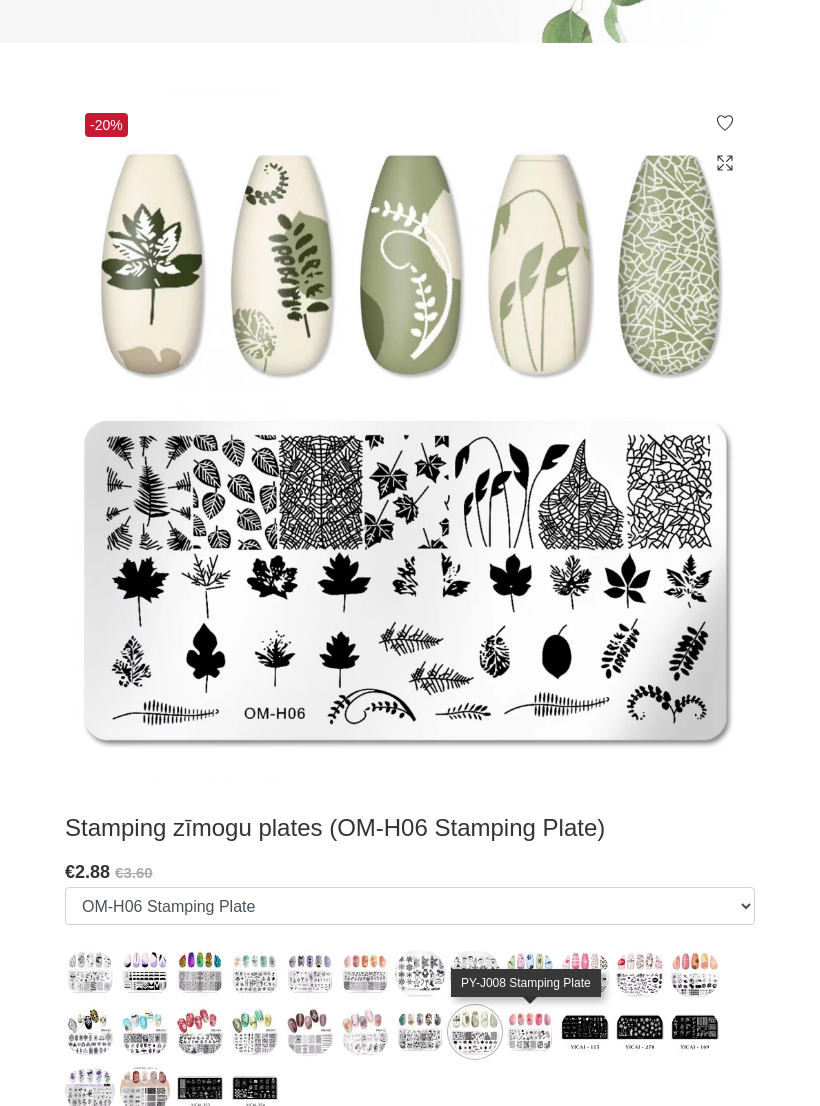 click at bounding box center [530, 1032] 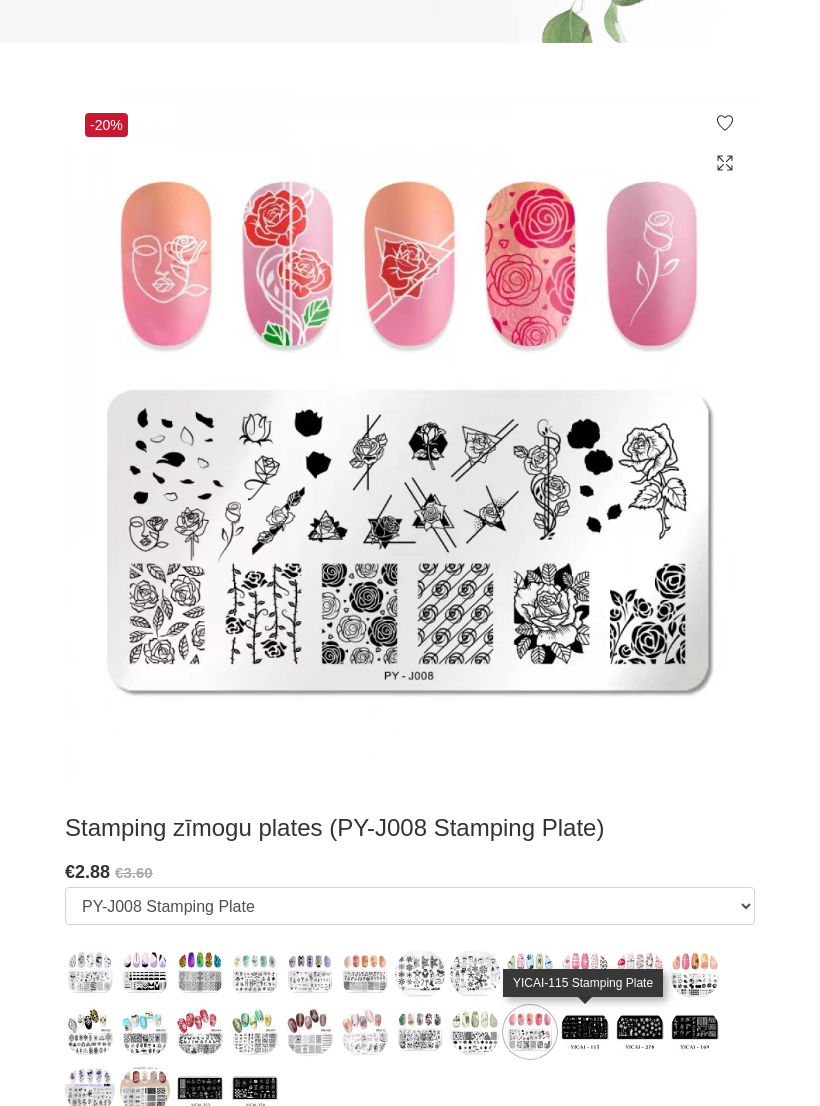 click at bounding box center [585, 1032] 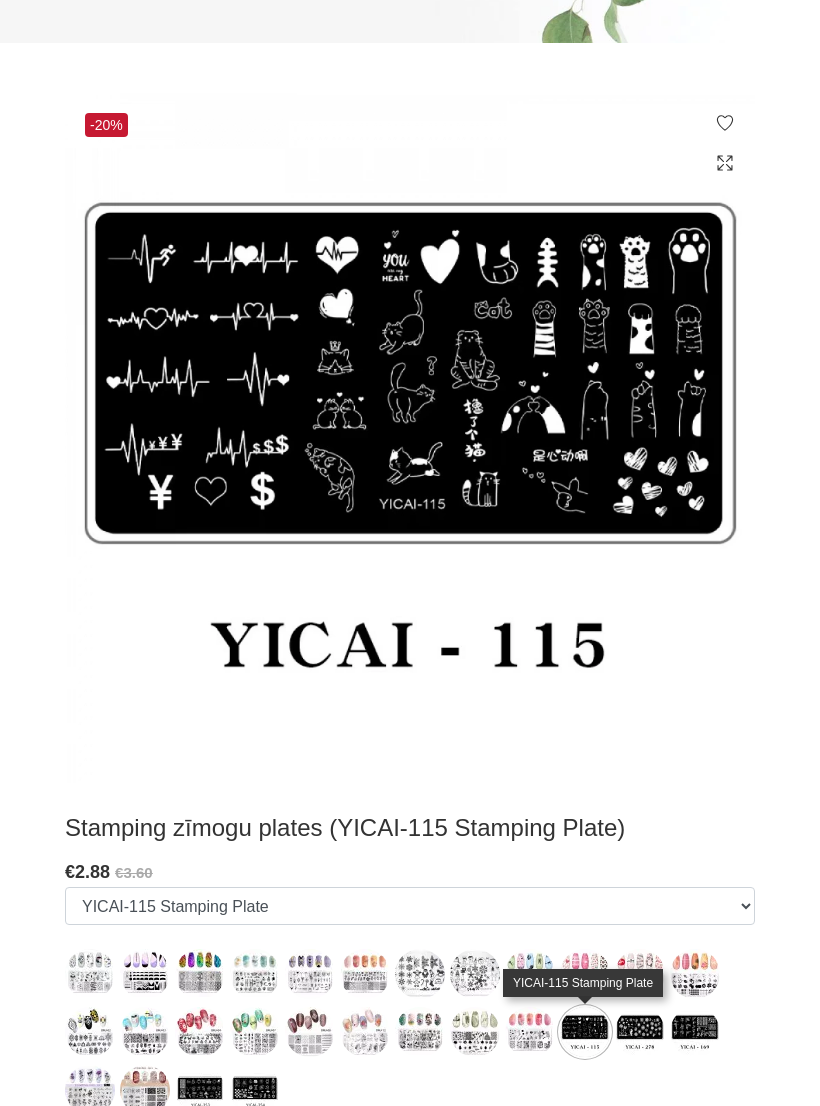 click at bounding box center (640, 1032) 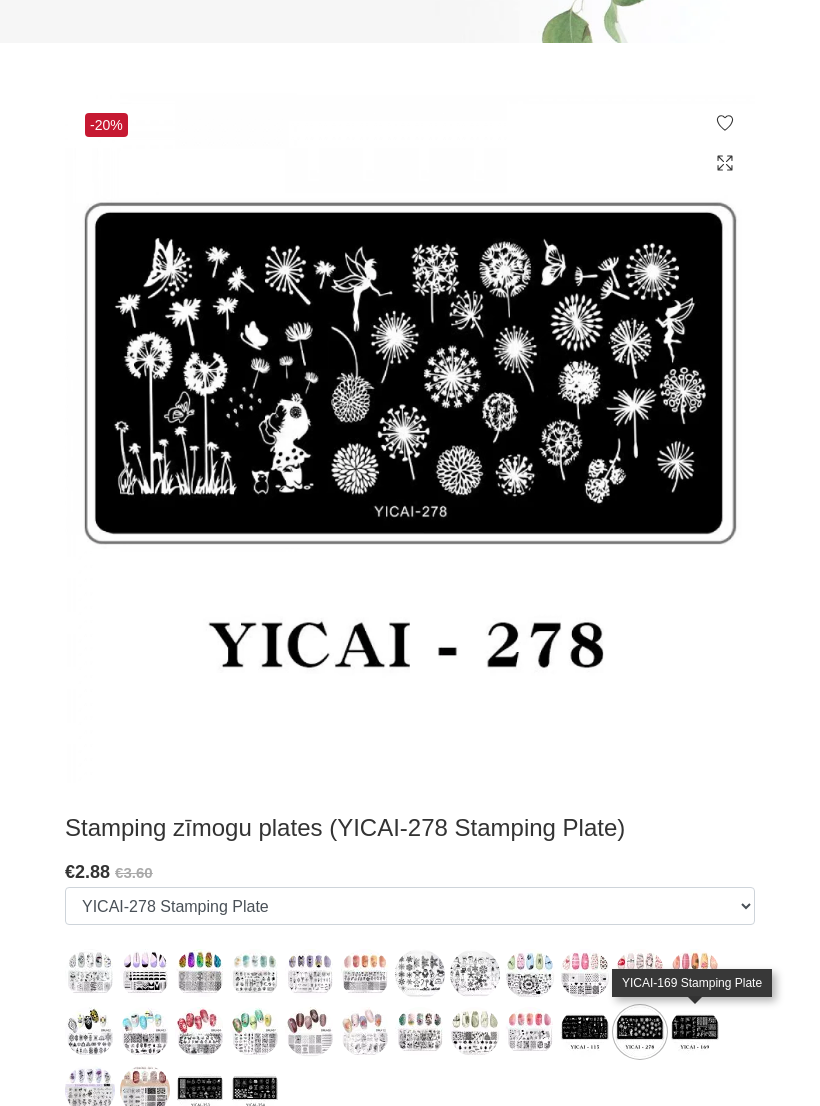 click at bounding box center (695, 1032) 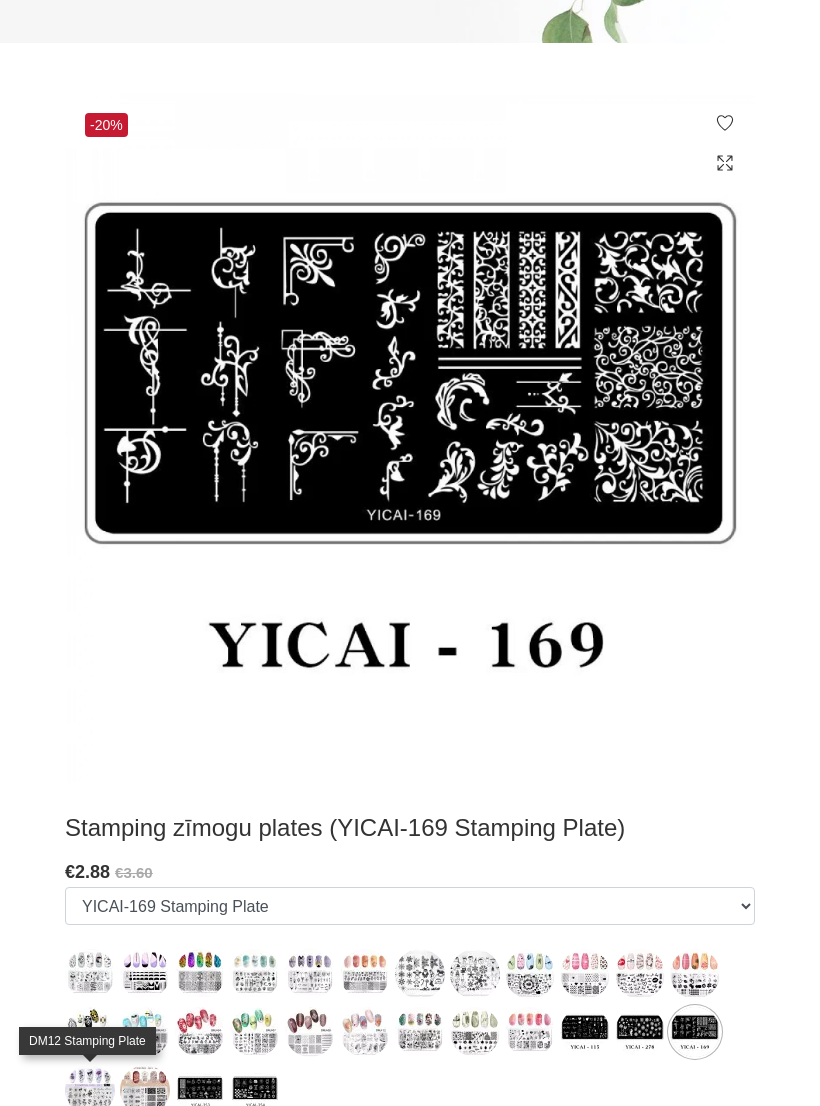 click at bounding box center (90, 1090) 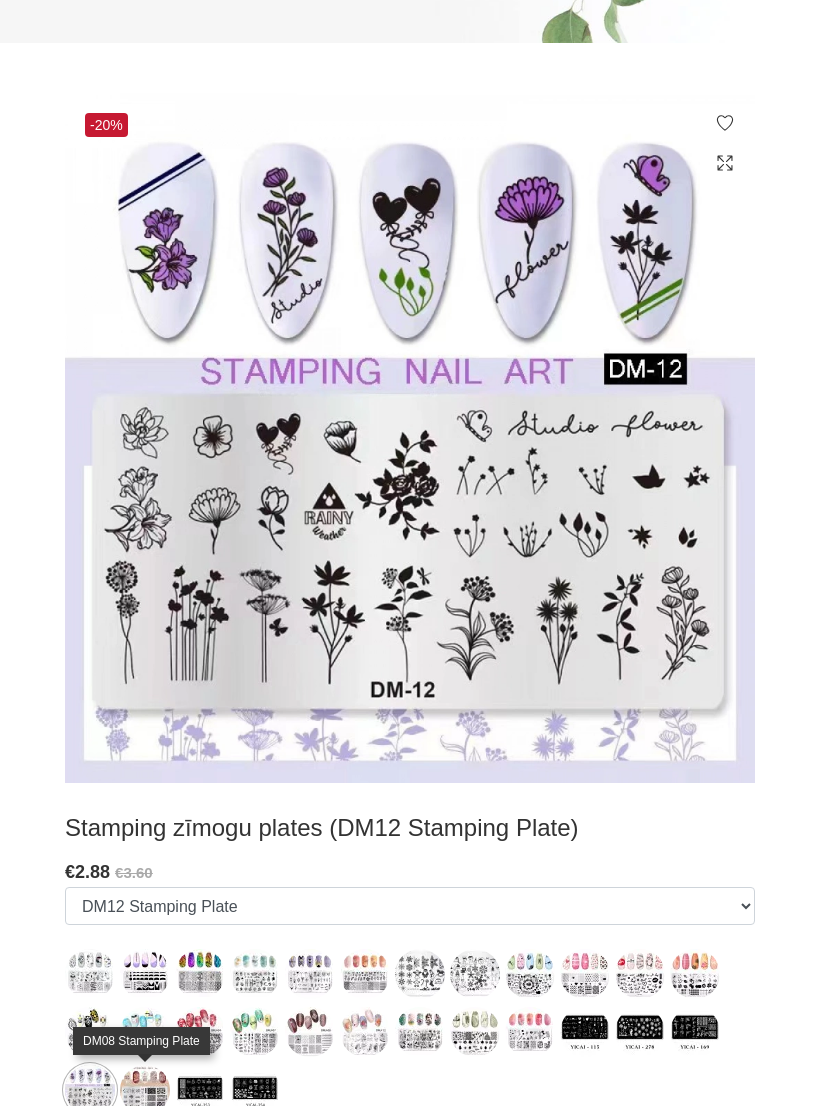 click at bounding box center [145, 1090] 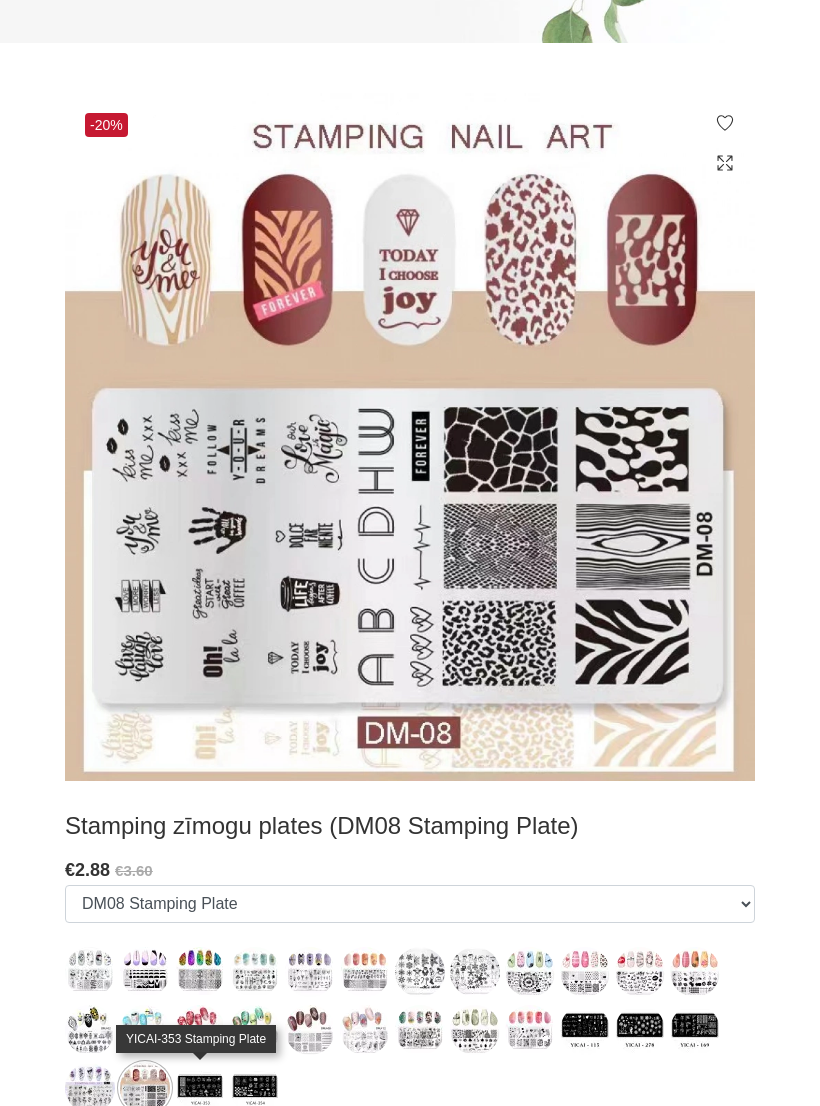 click at bounding box center (200, 1088) 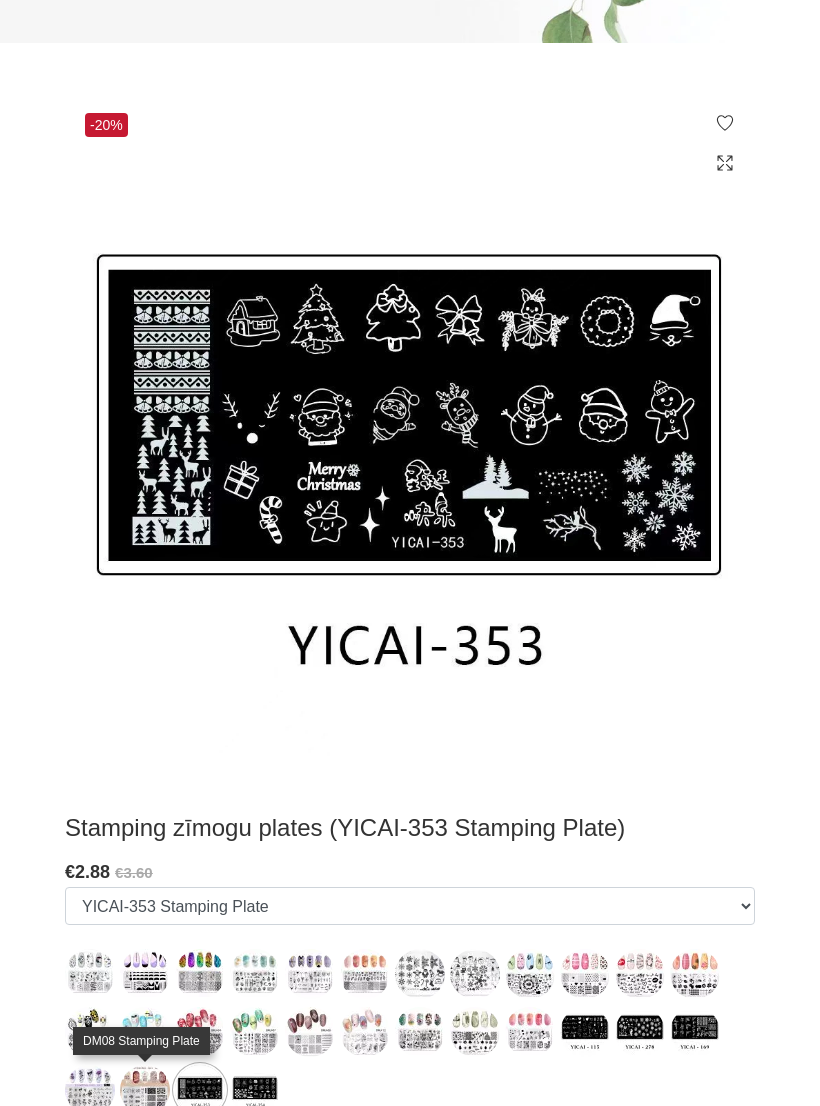click at bounding box center [145, 1090] 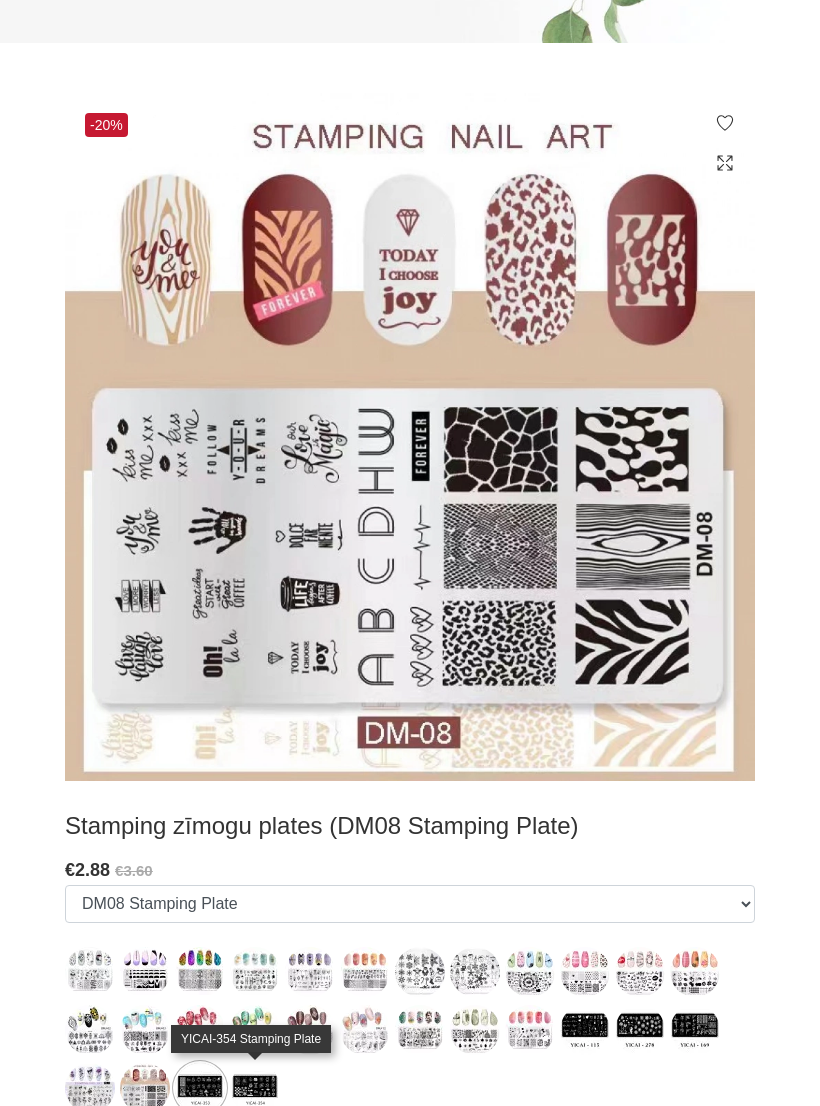 click at bounding box center [255, 1088] 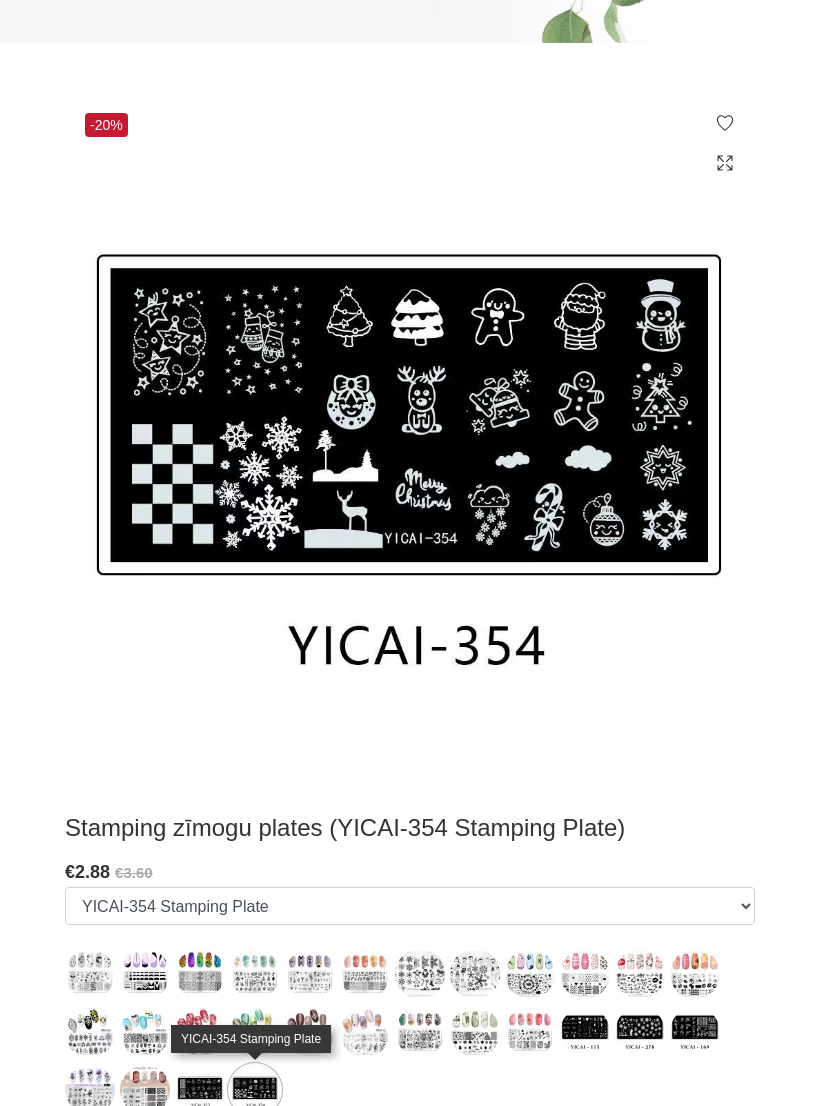 click at bounding box center (90, 974) 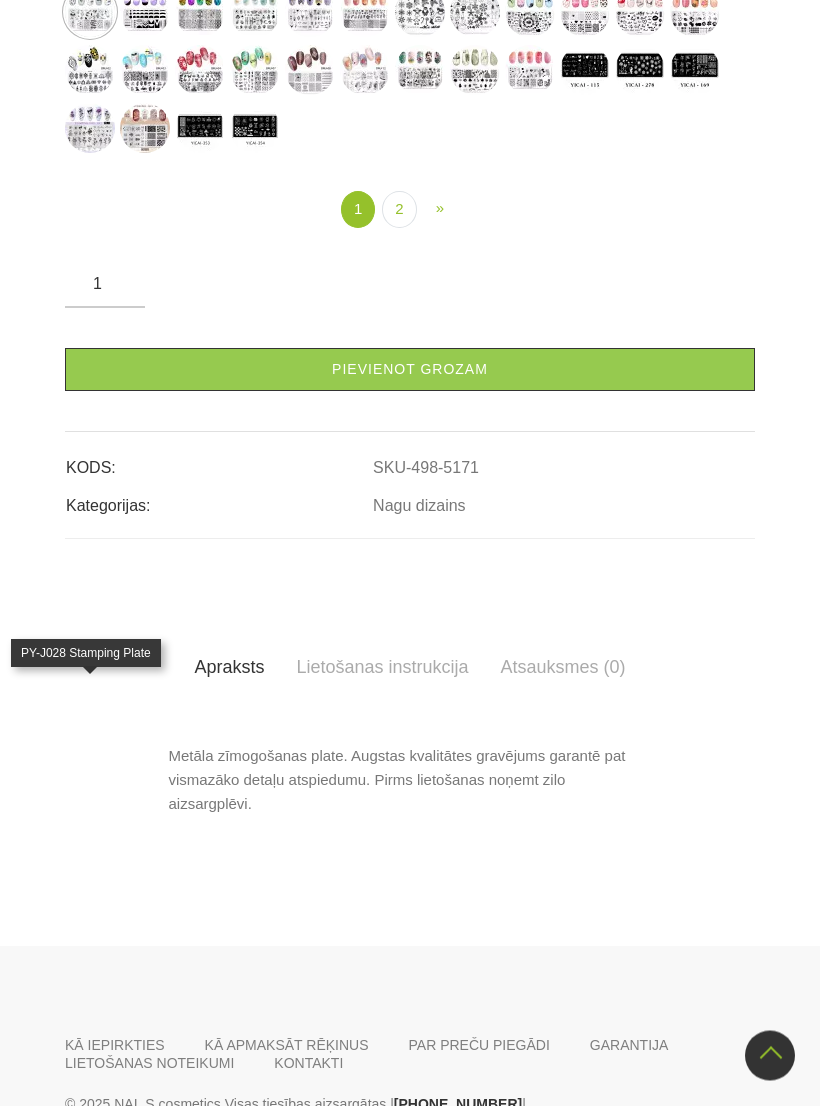 scroll, scrollTop: 607, scrollLeft: 0, axis: vertical 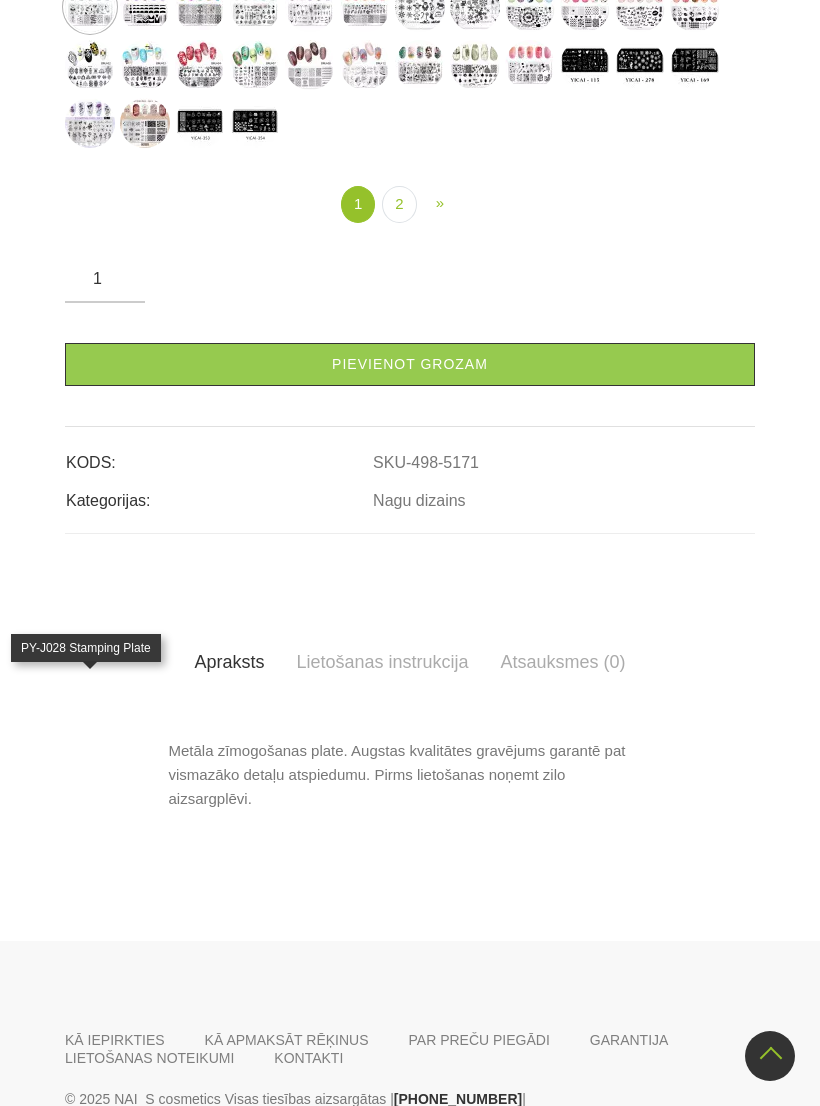 click on "2" at bounding box center (399, 204) 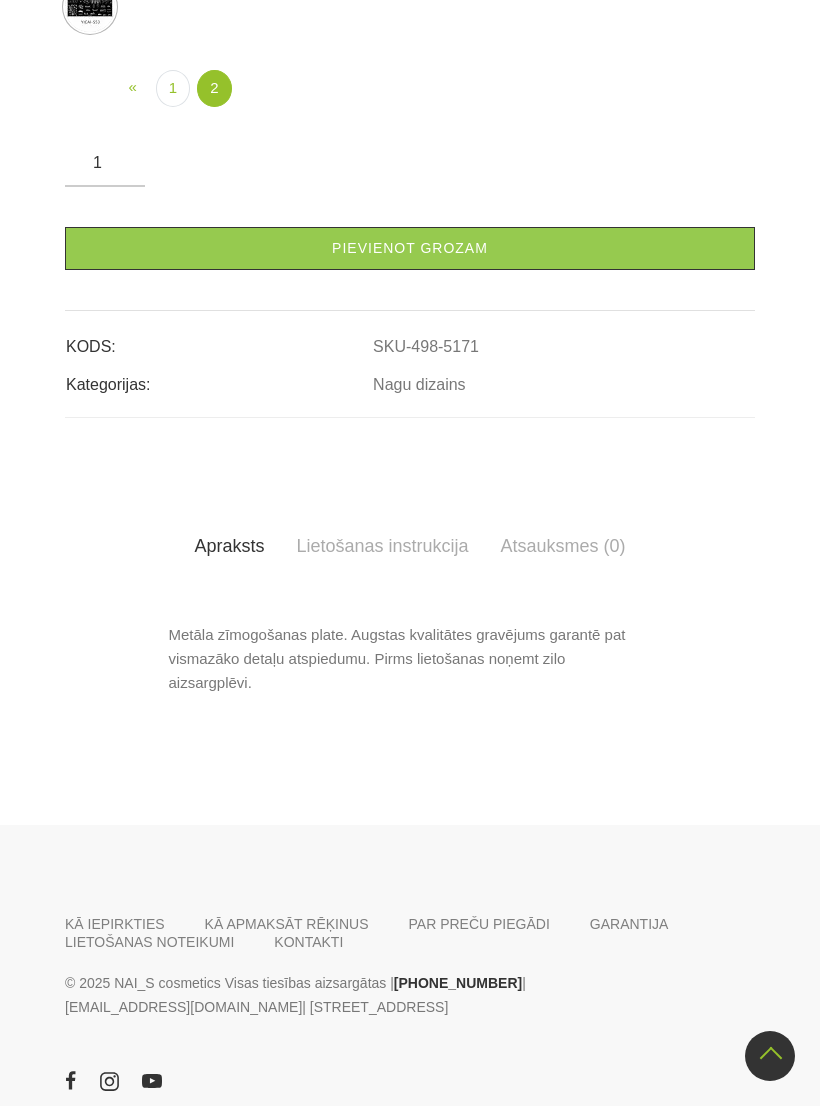 click at bounding box center (90, 7) 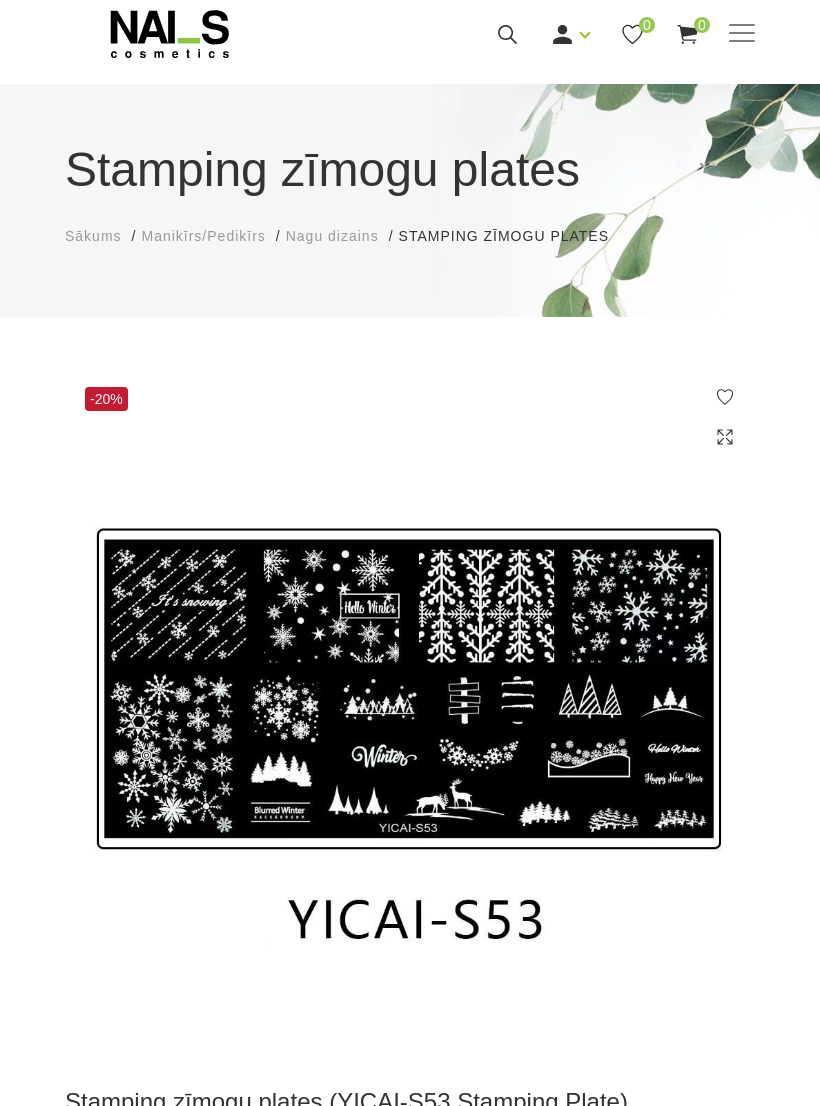 scroll, scrollTop: 0, scrollLeft: 0, axis: both 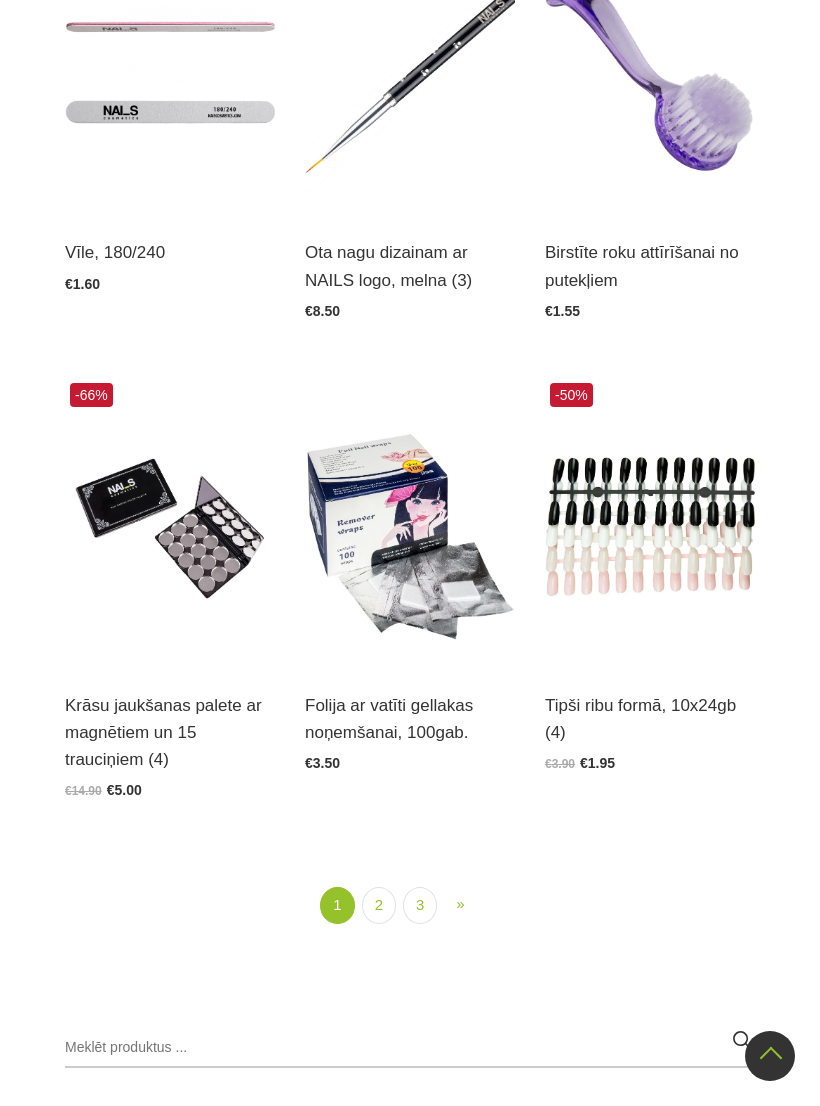 click on "2" at bounding box center [379, 905] 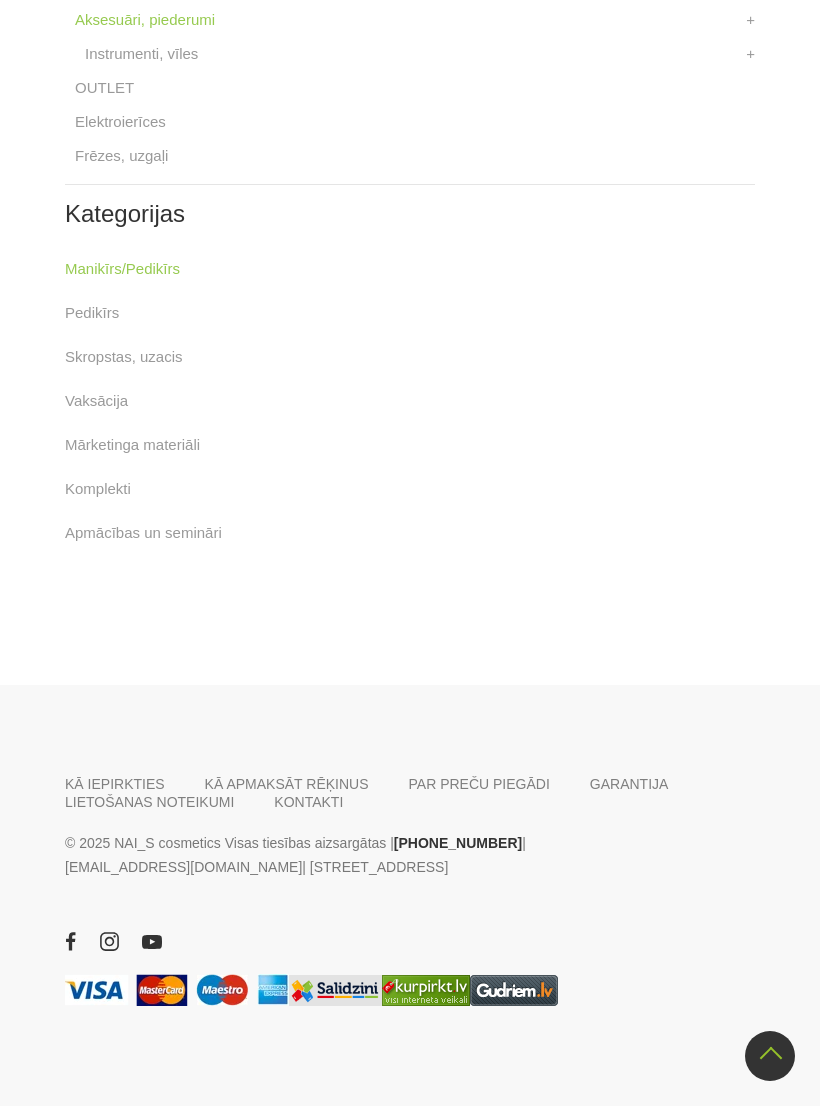 scroll, scrollTop: 3372, scrollLeft: 0, axis: vertical 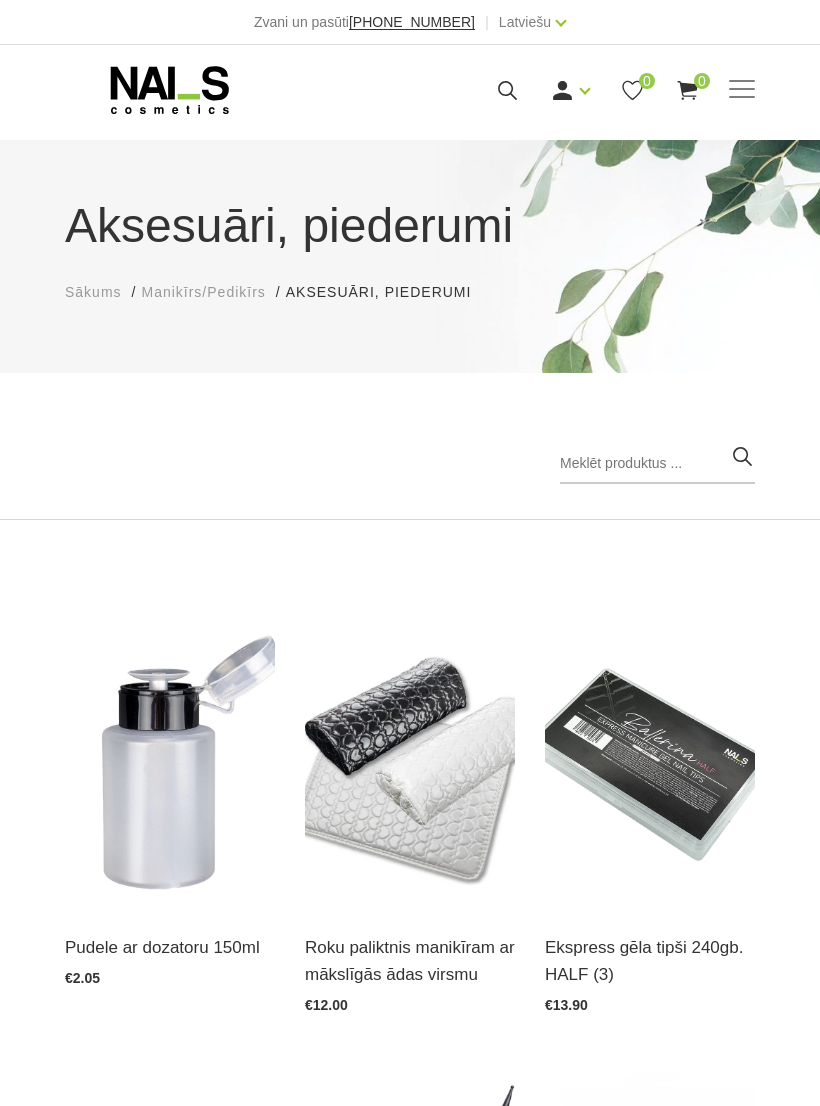 click at bounding box center [742, 90] 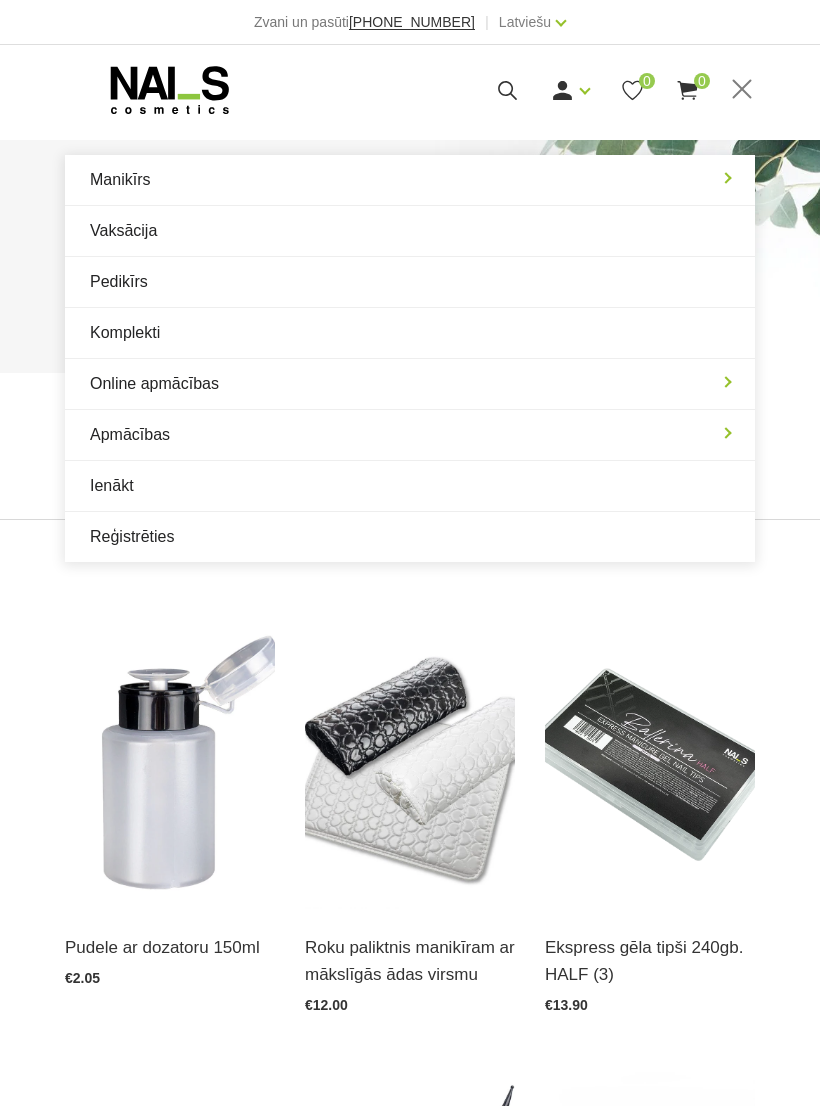 click on "Manikīrs" at bounding box center (410, 180) 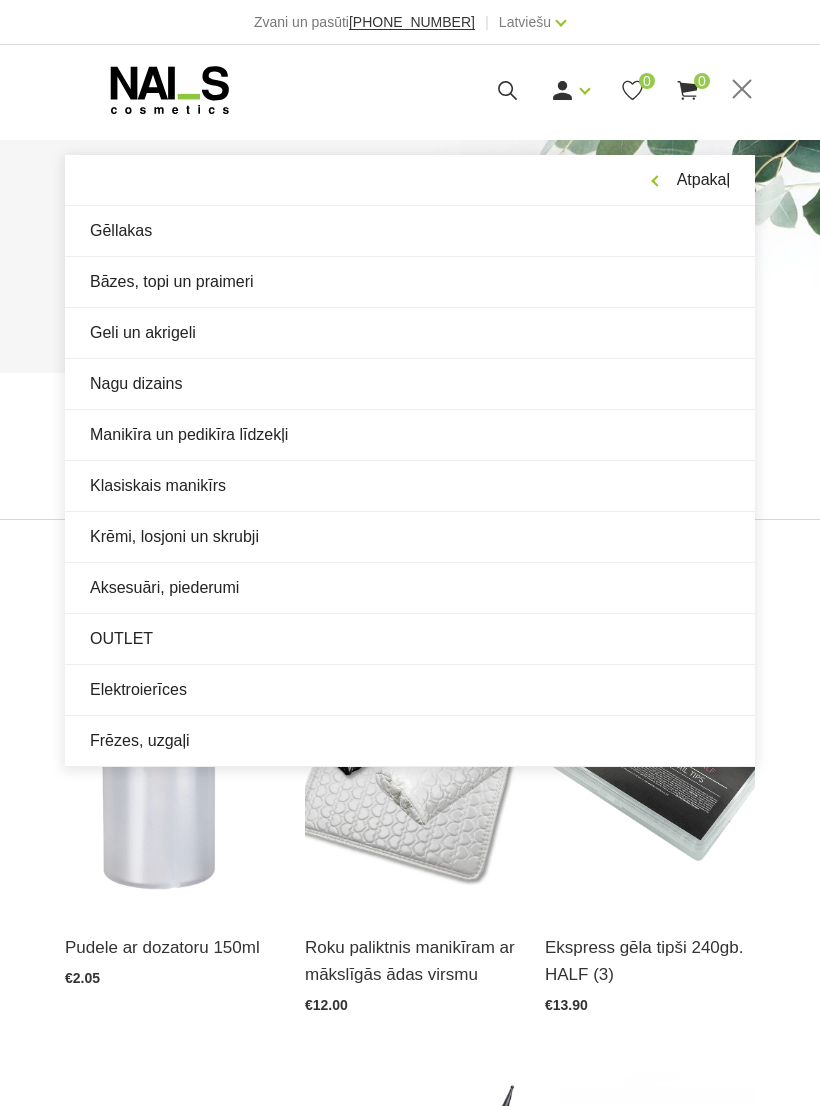 click on "Nagu dizains" at bounding box center (410, 384) 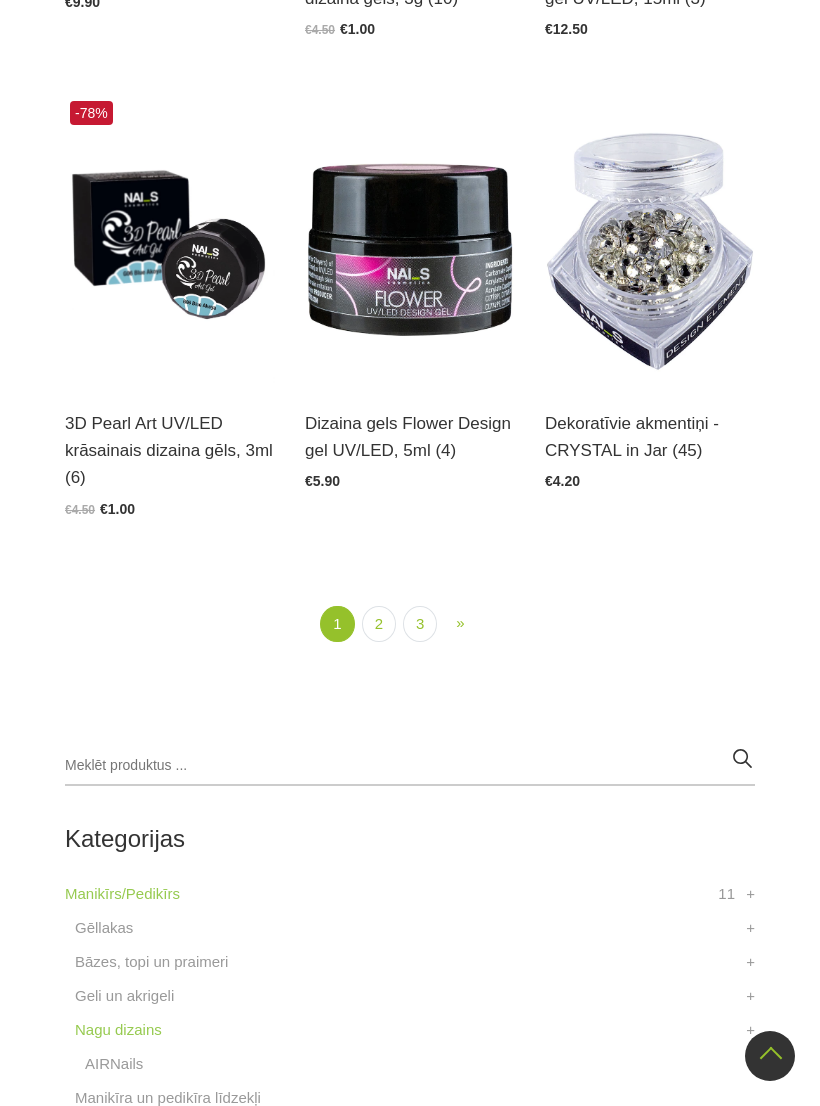 scroll, scrollTop: 3717, scrollLeft: 0, axis: vertical 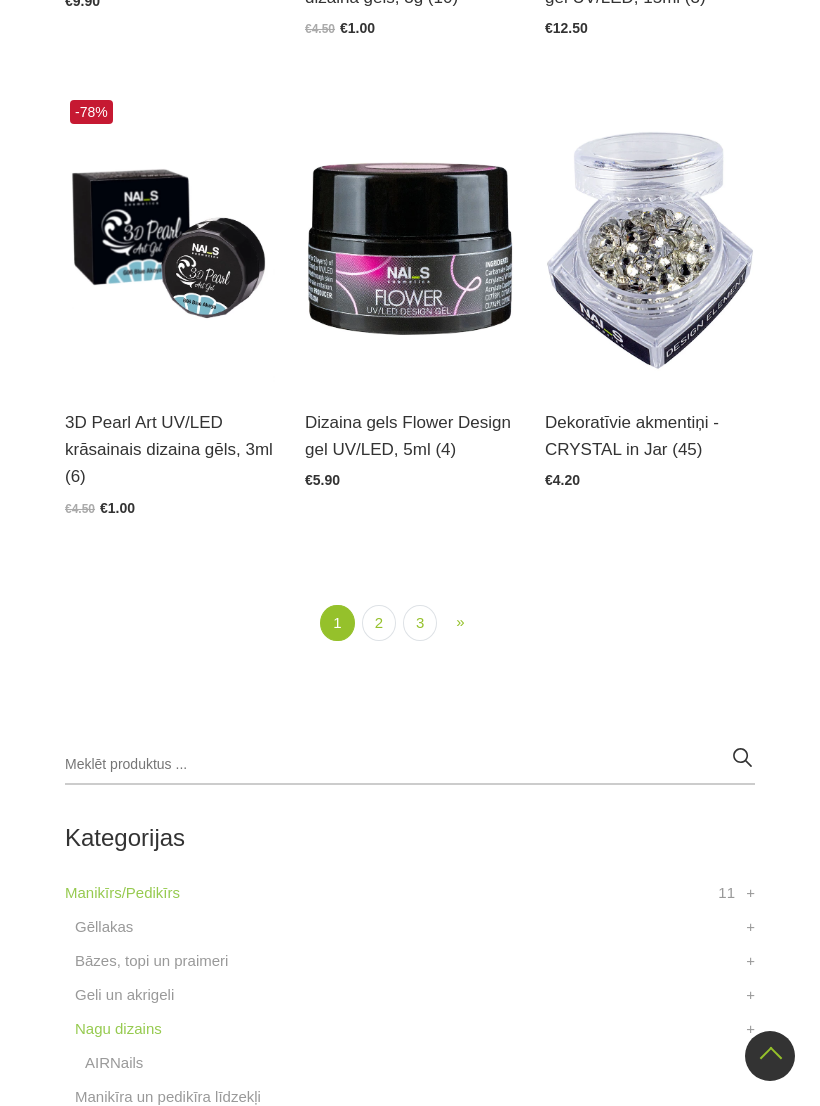 click on "2" at bounding box center [379, 623] 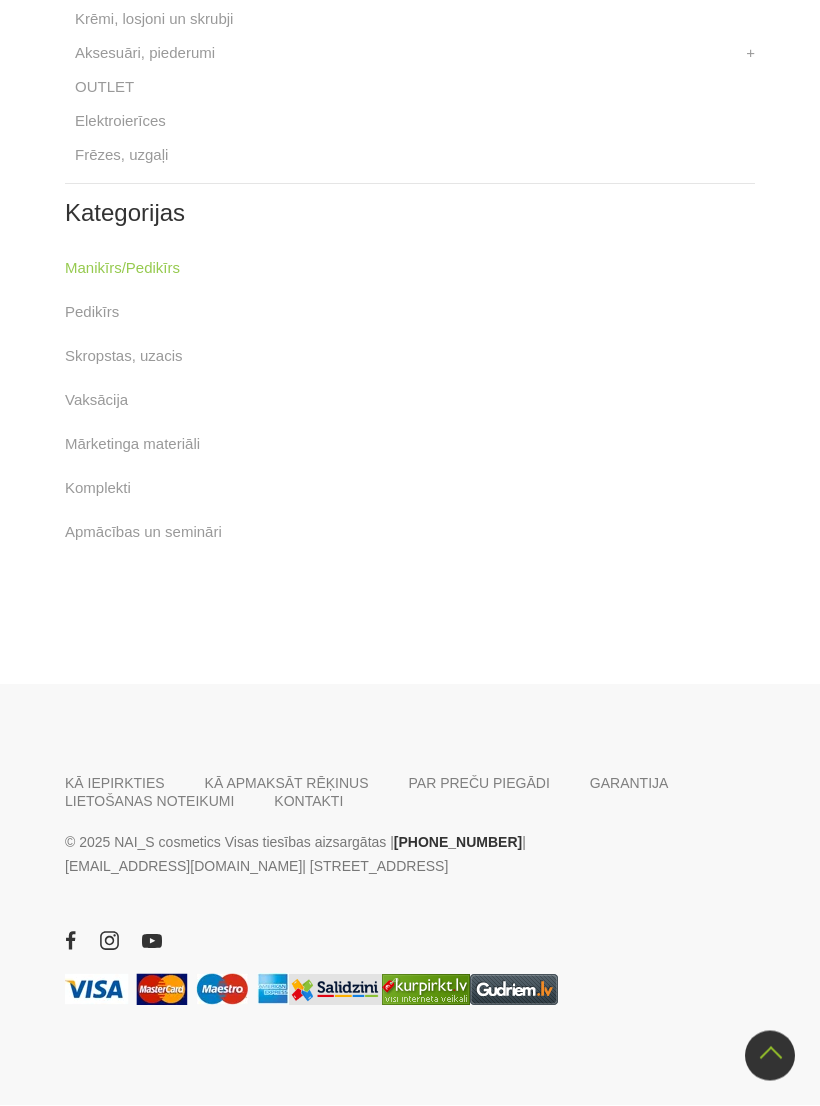 scroll, scrollTop: 3388, scrollLeft: 0, axis: vertical 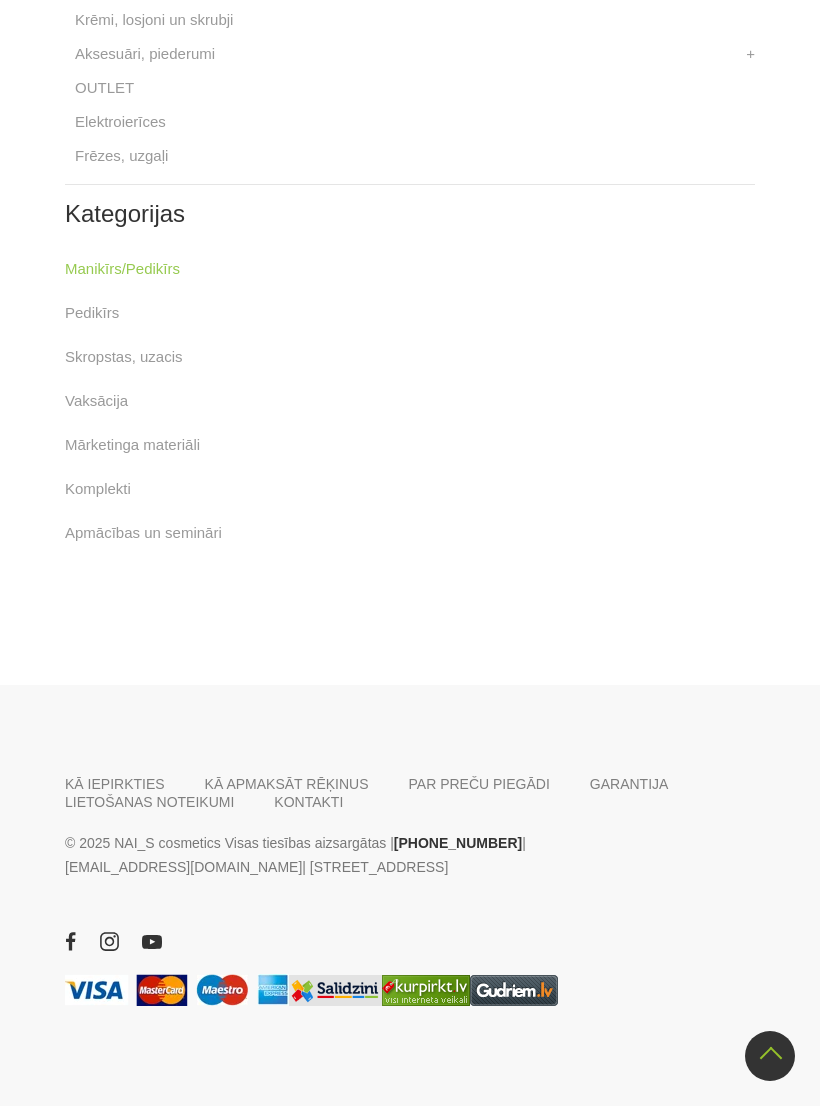 click on "3" at bounding box center [440, -523] 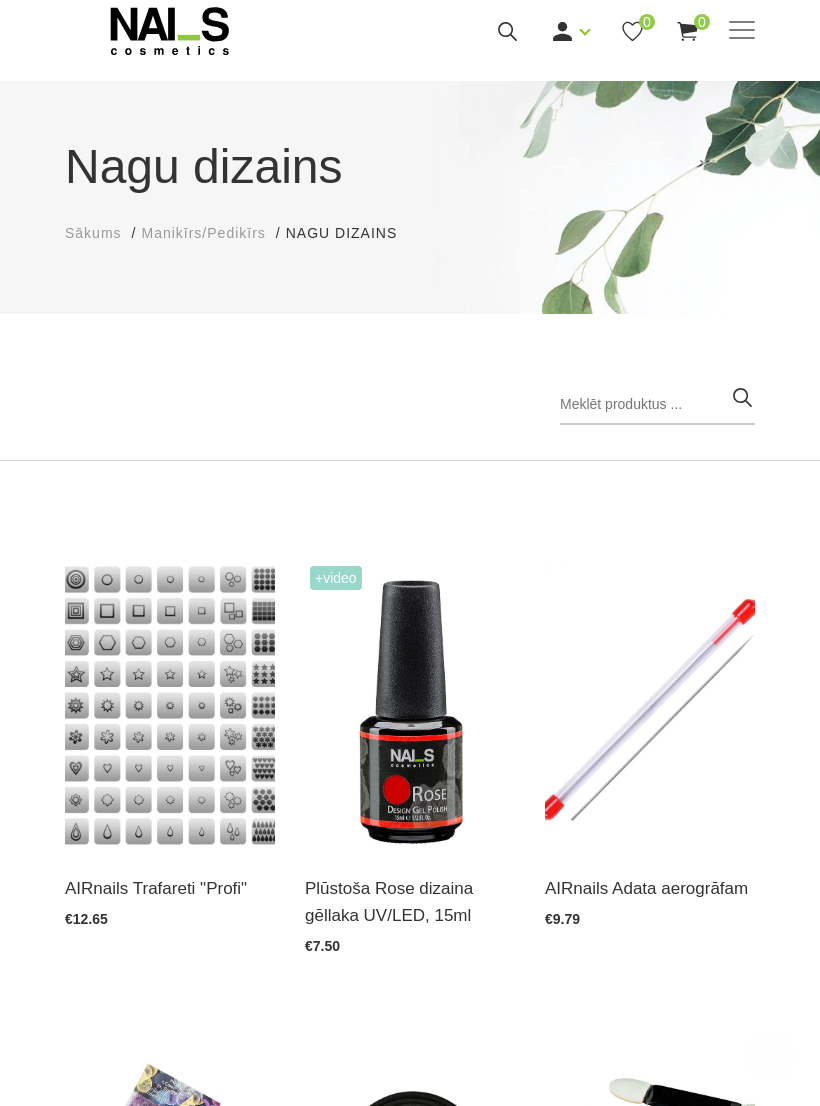 scroll, scrollTop: 0, scrollLeft: 0, axis: both 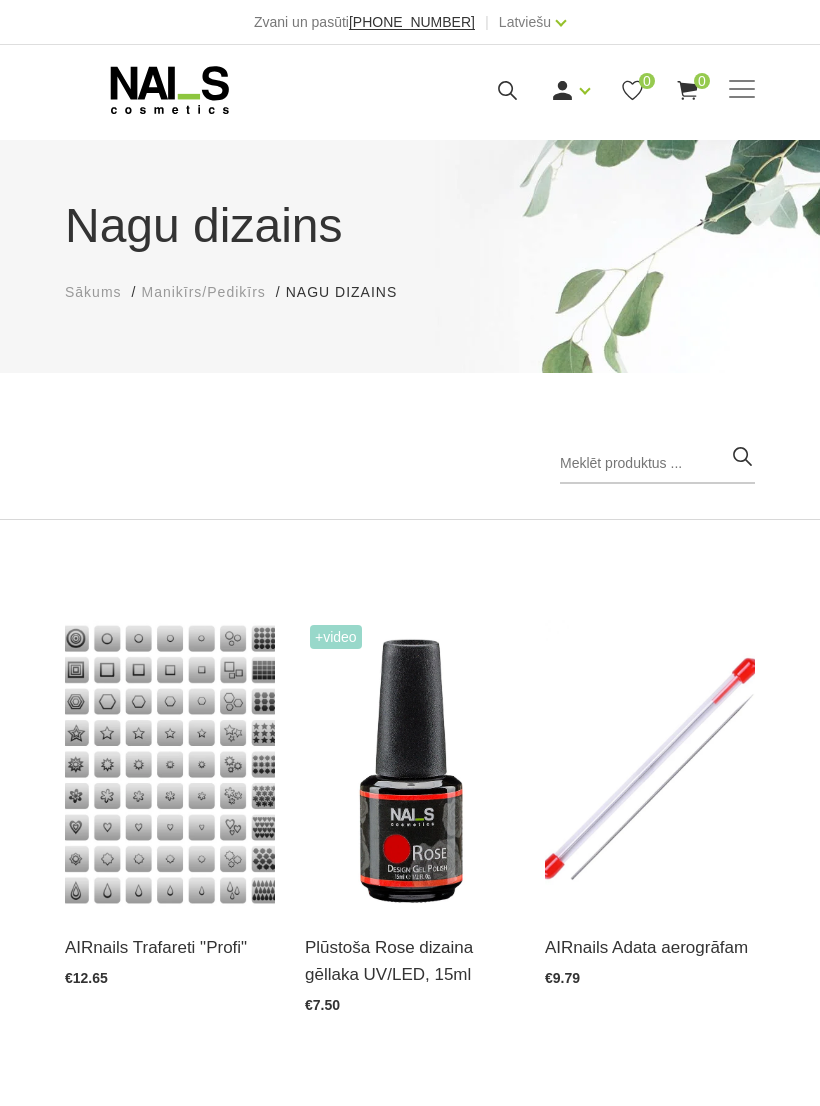 click at bounding box center (742, 90) 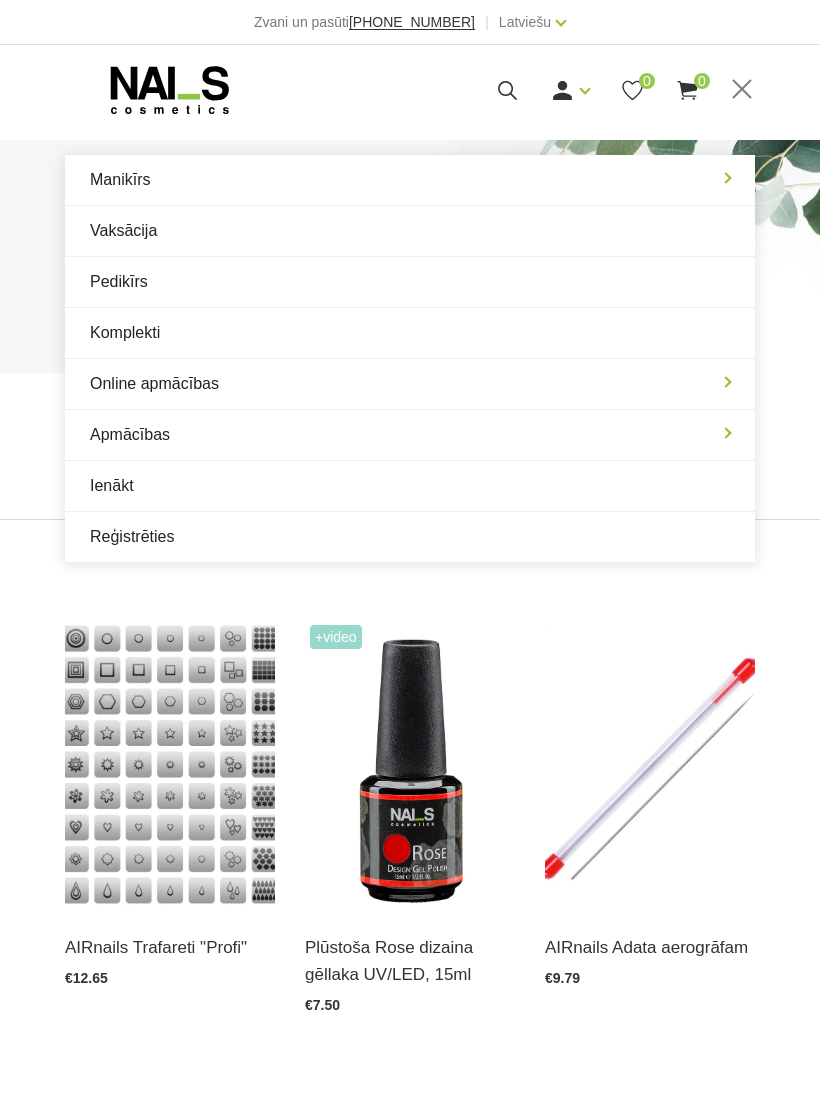 click 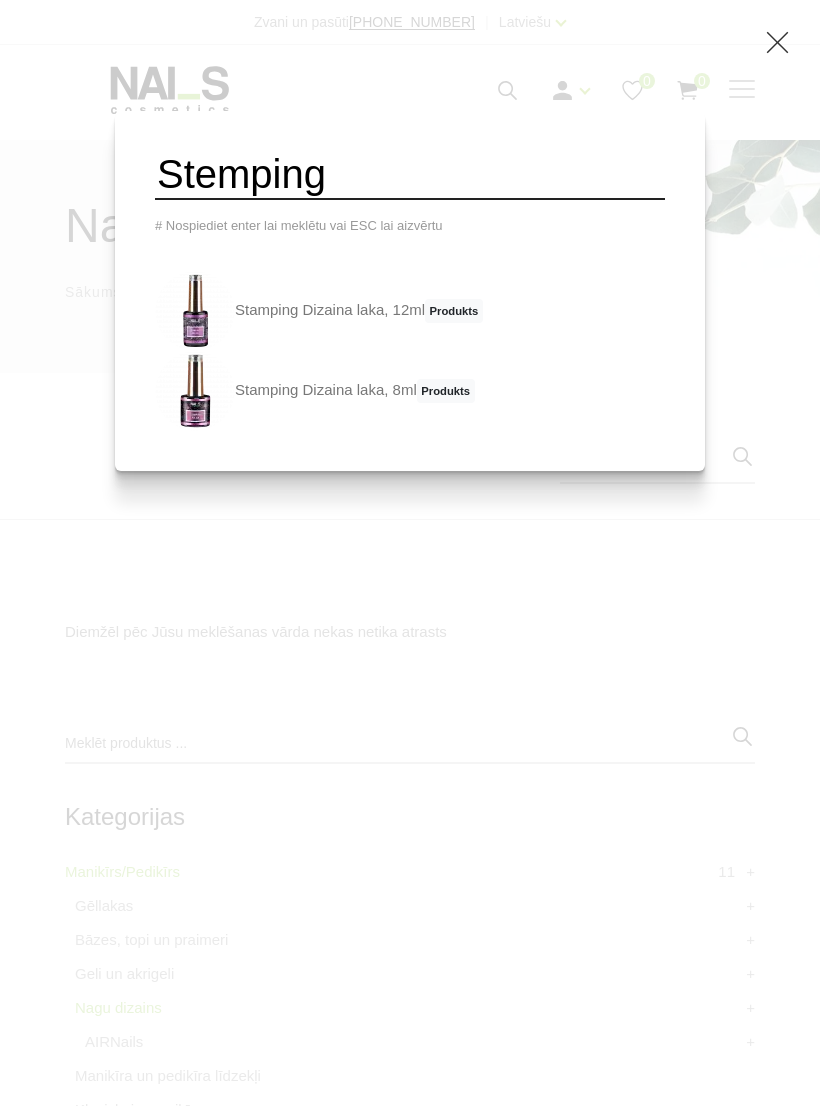 type on "Stemping" 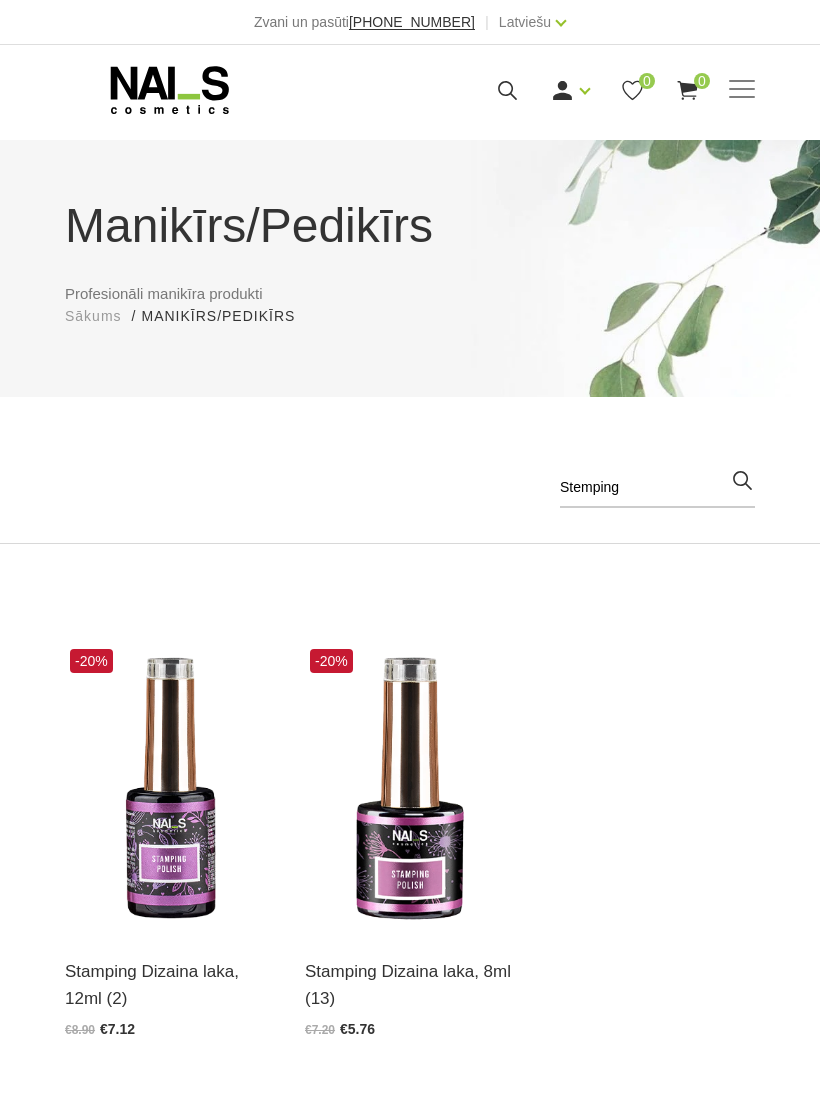 scroll, scrollTop: 0, scrollLeft: 0, axis: both 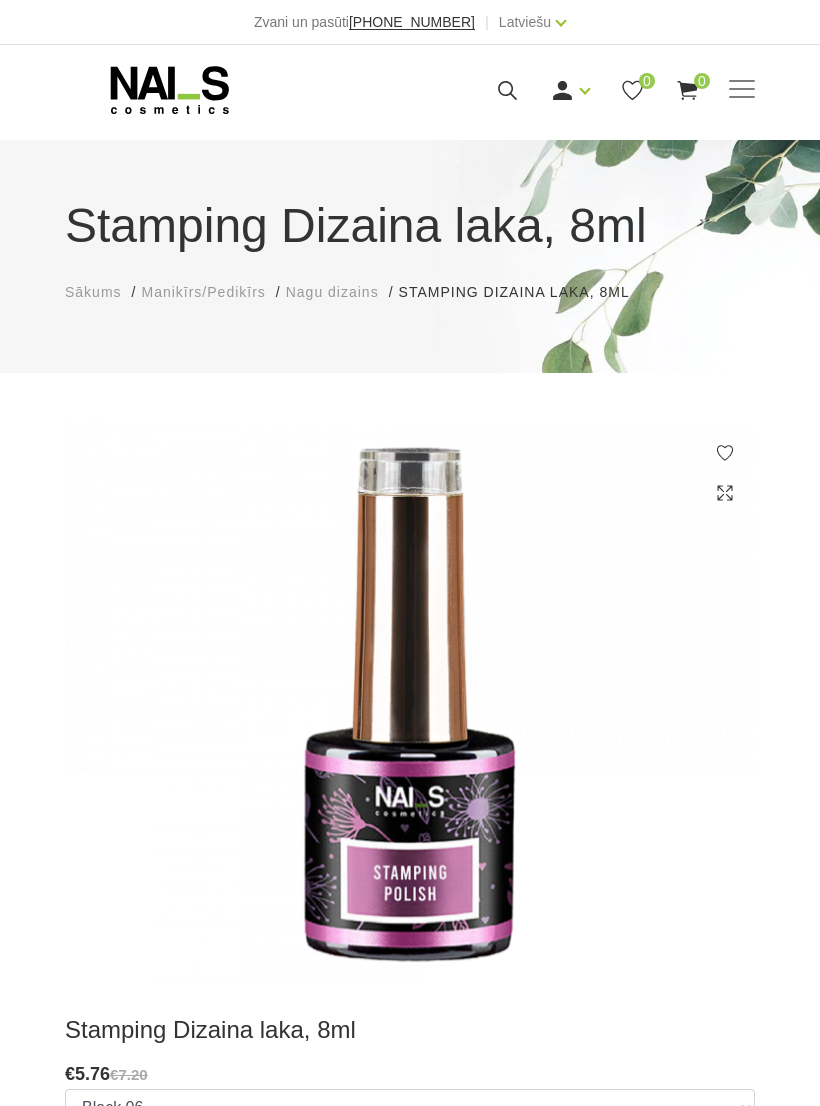 click at bounding box center (742, 90) 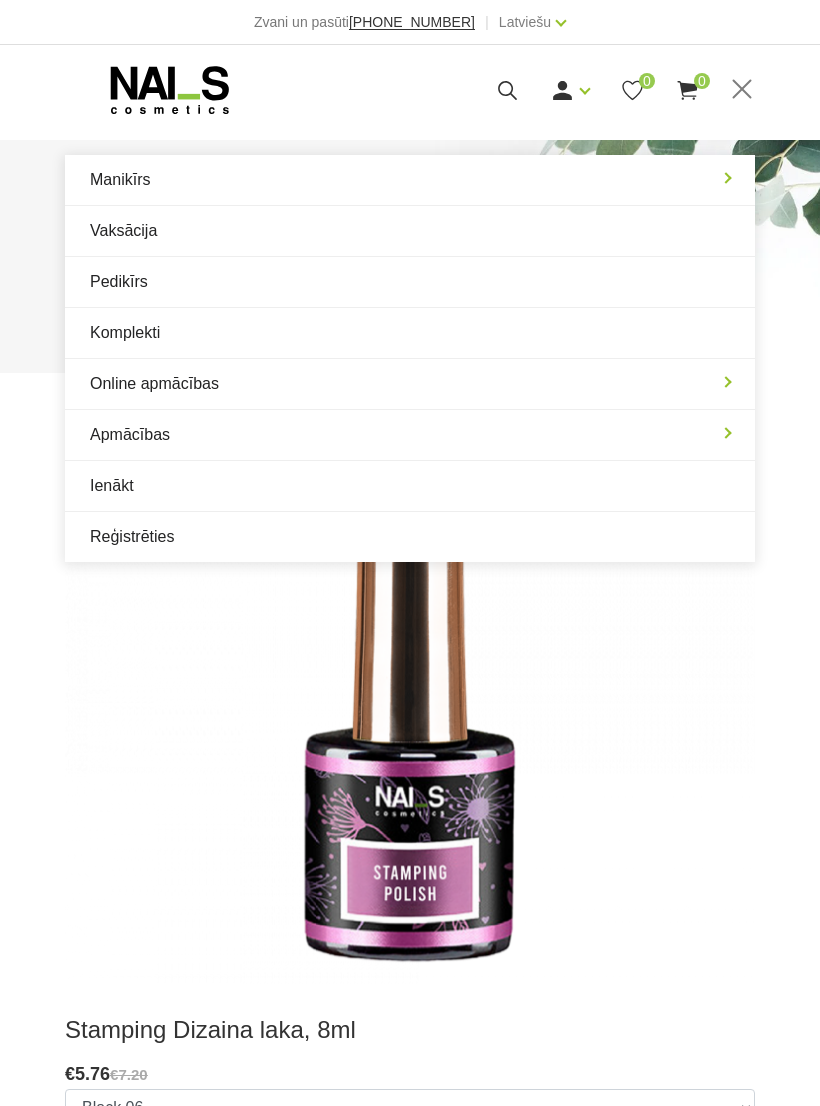 click on "Manikīrs" at bounding box center (410, 180) 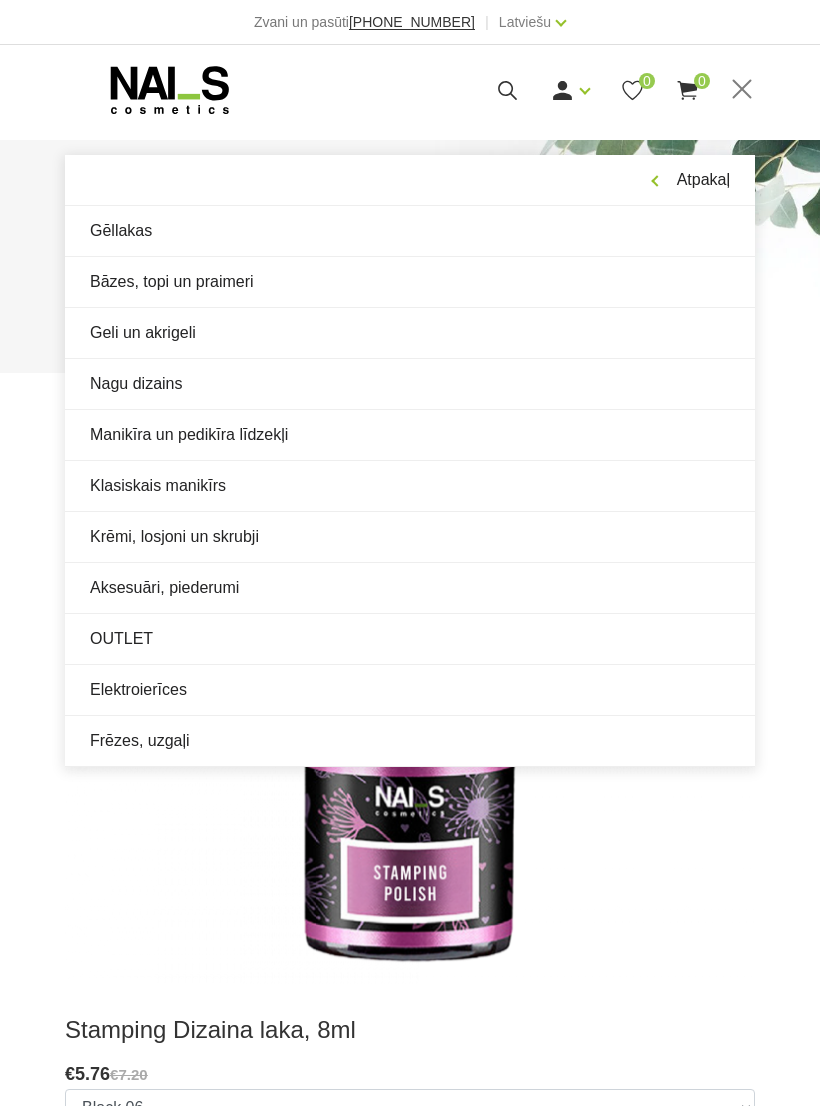 click on "Aksesuāri, piederumi" at bounding box center [410, 588] 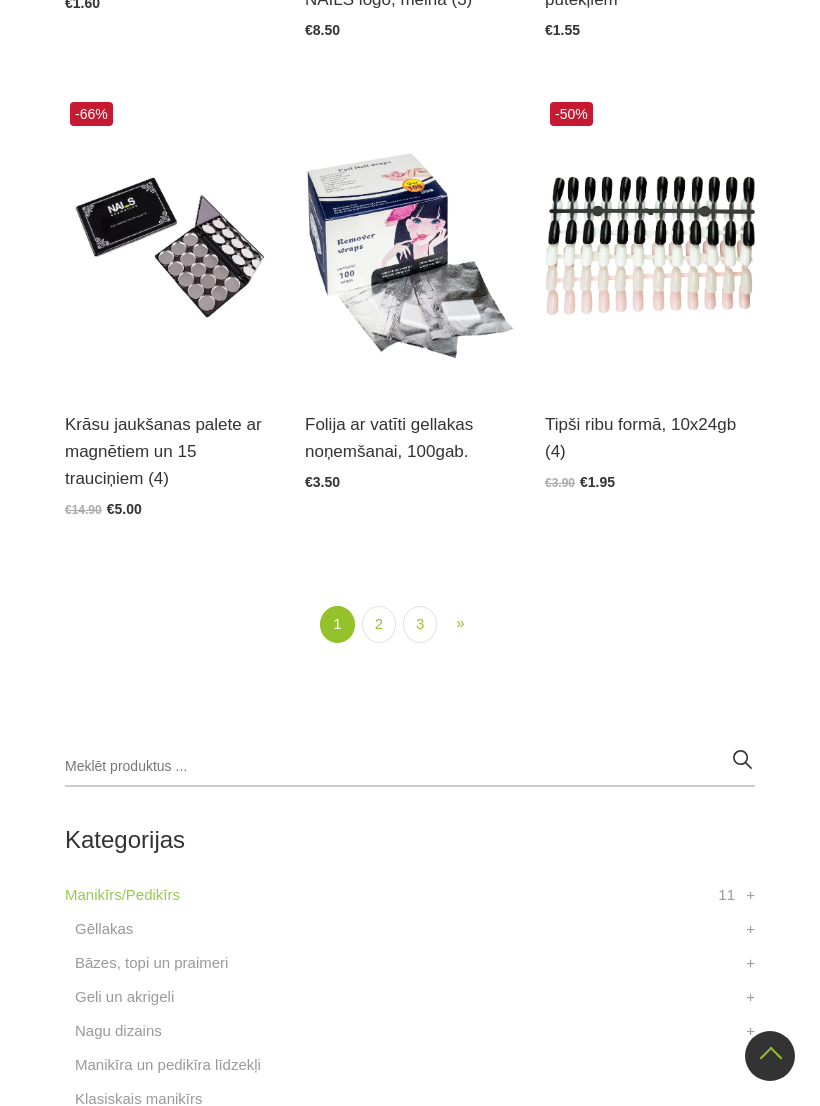 scroll, scrollTop: 3951, scrollLeft: 0, axis: vertical 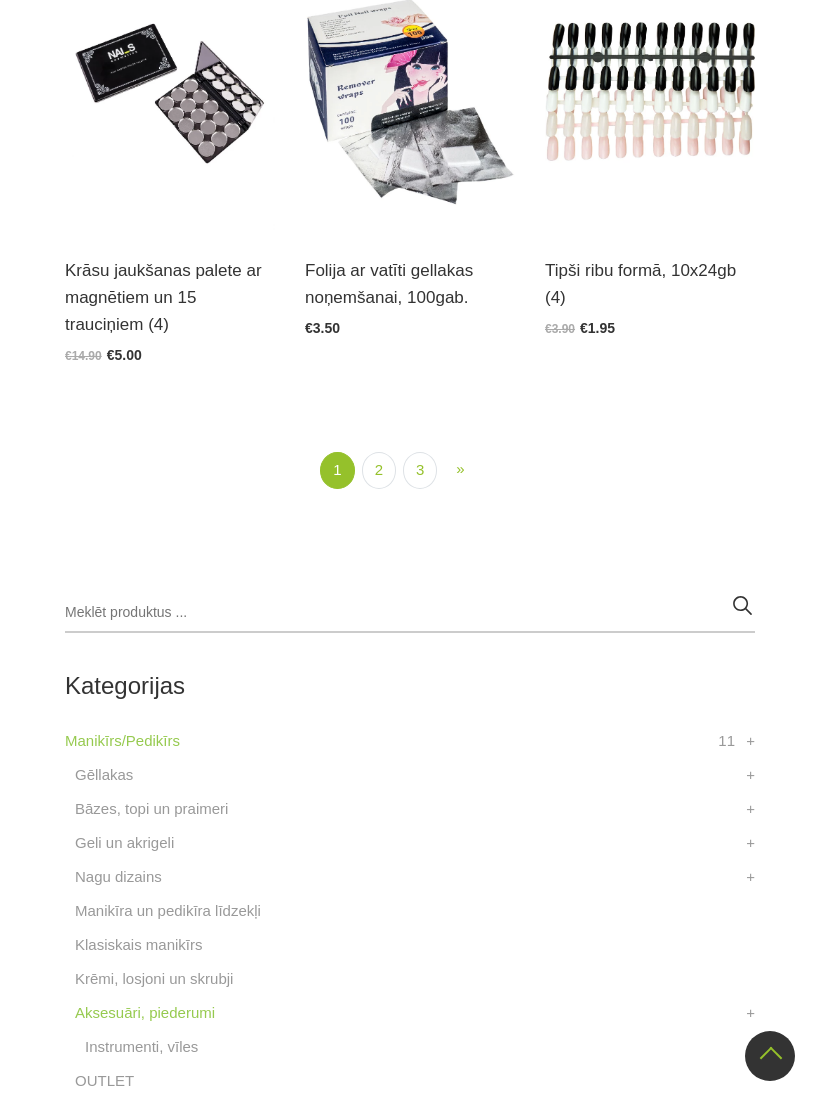 click on "2" at bounding box center (379, 470) 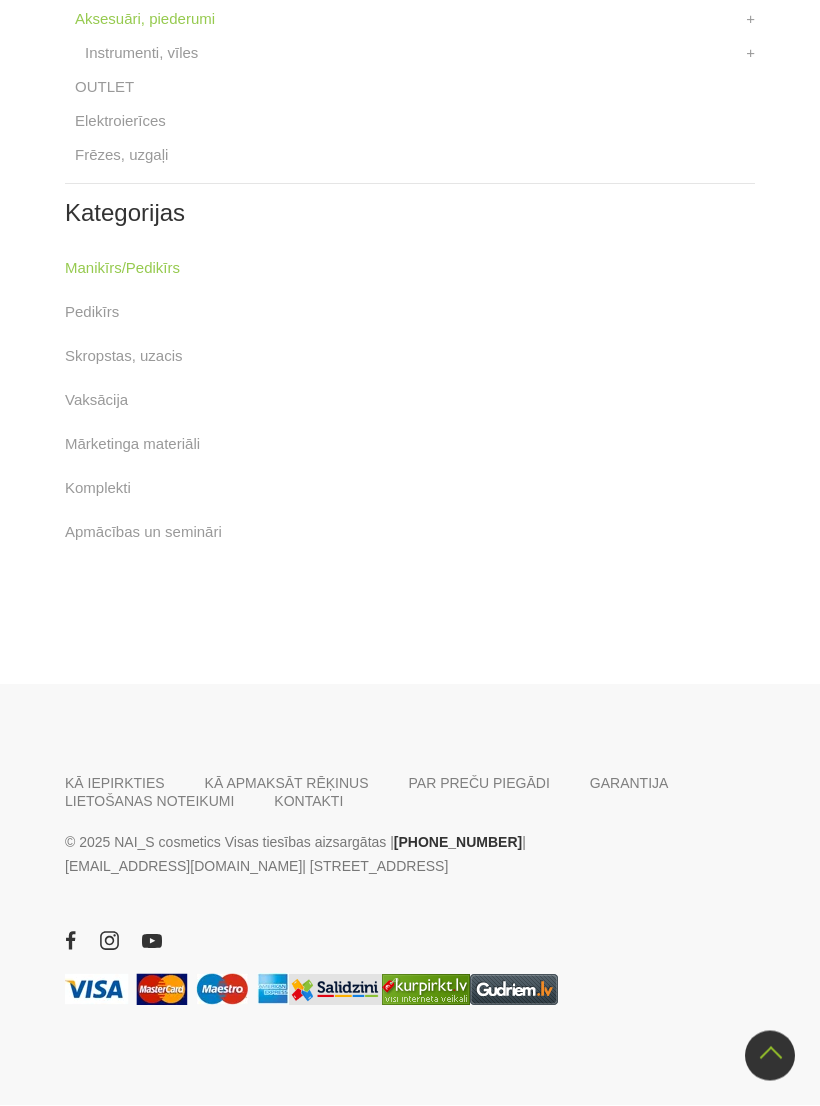 scroll, scrollTop: 3447, scrollLeft: 0, axis: vertical 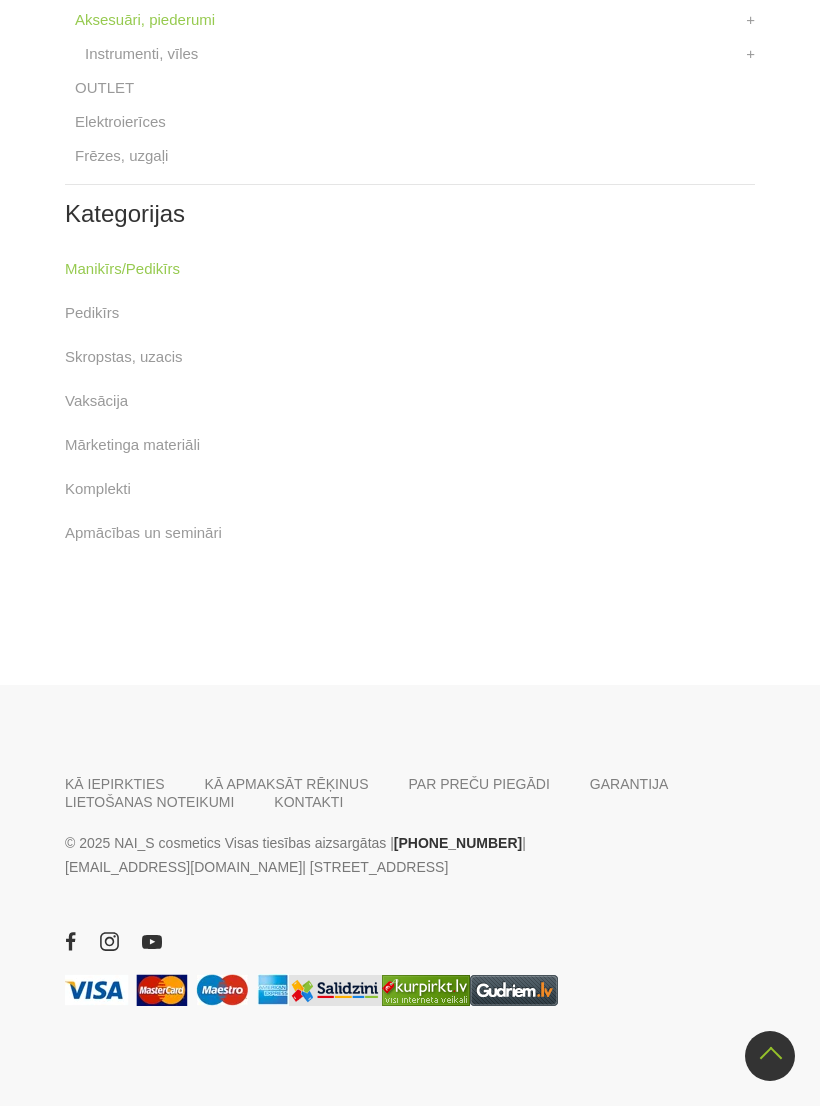 click on "3" at bounding box center (440, -522) 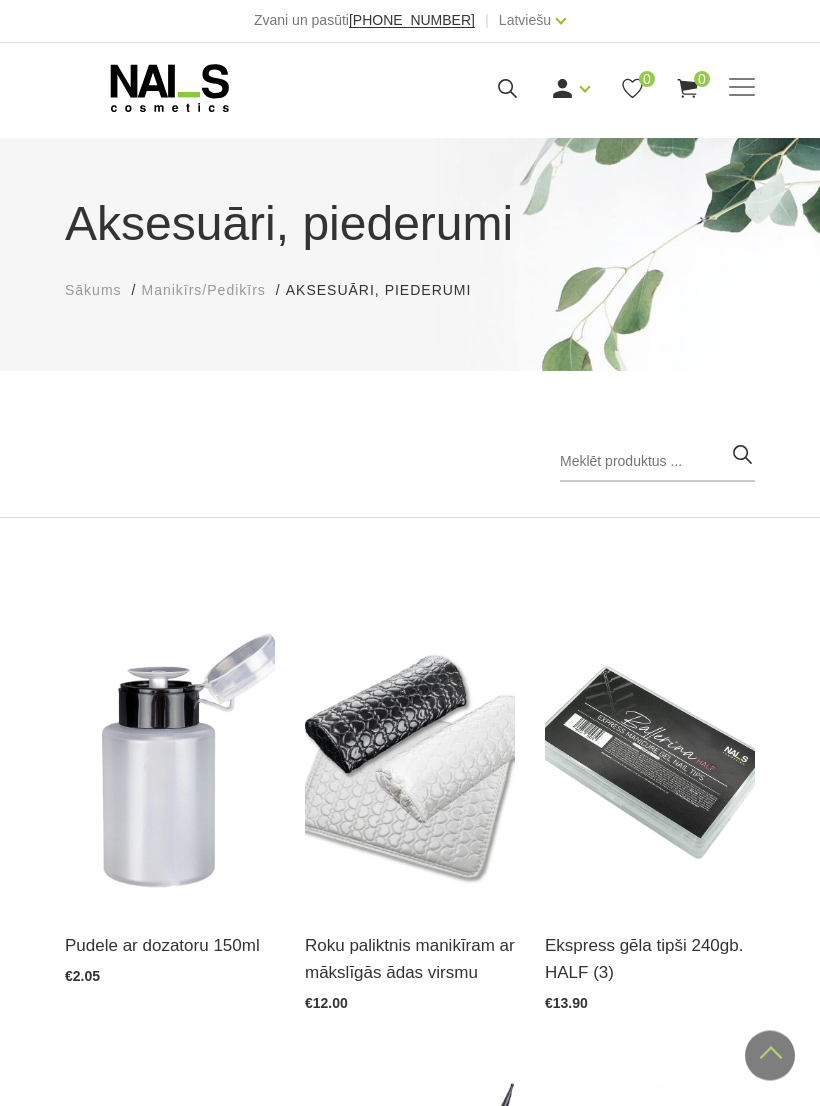 scroll, scrollTop: 0, scrollLeft: 0, axis: both 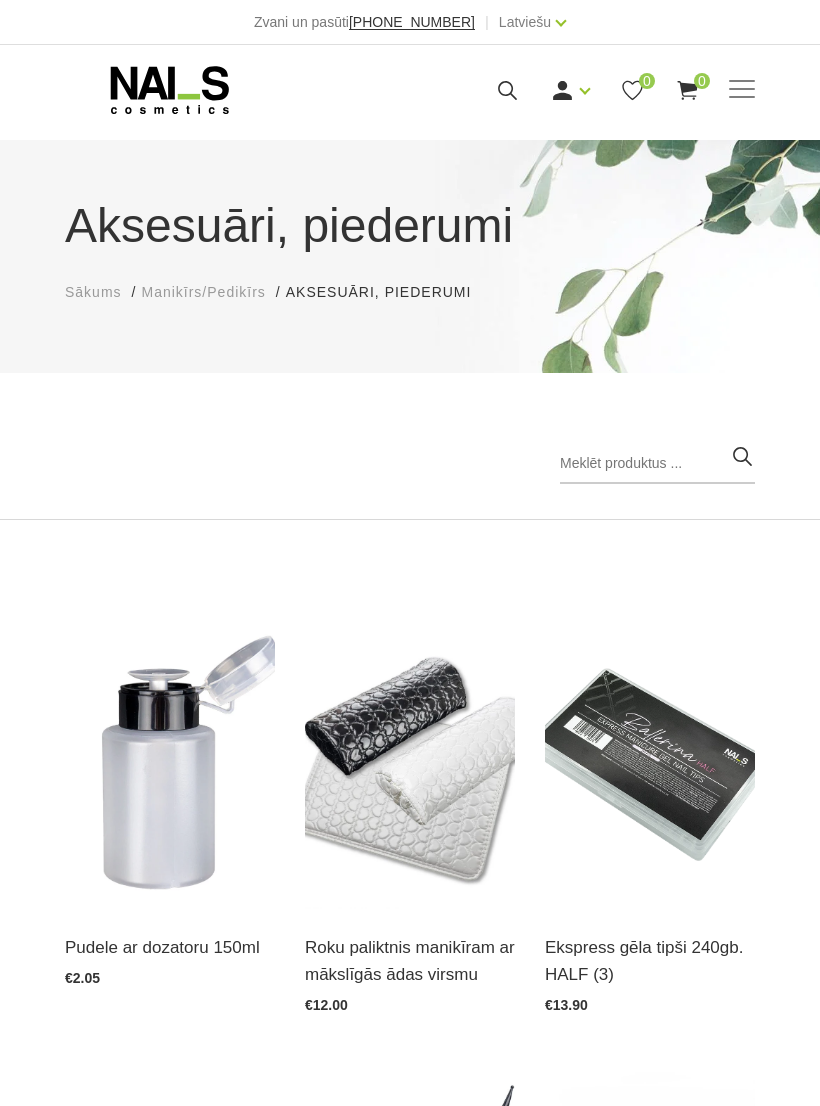 click at bounding box center [742, 90] 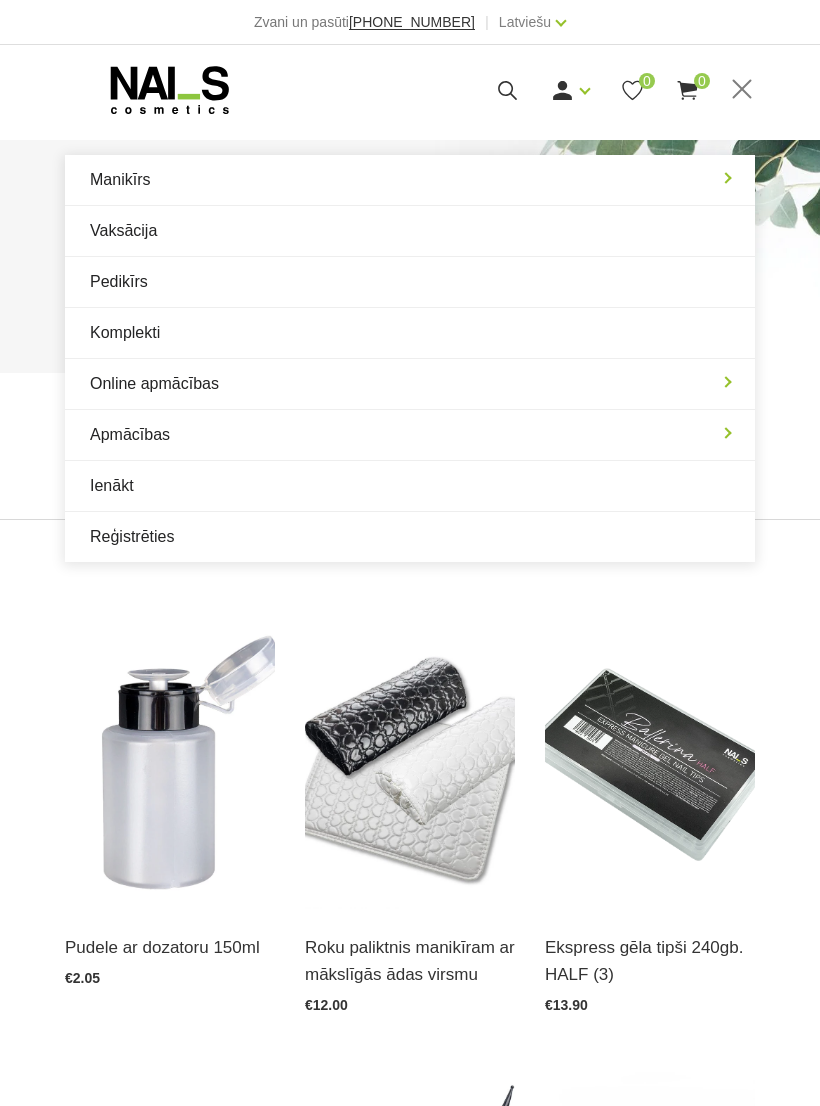 click on "Manikīrs" at bounding box center [410, 180] 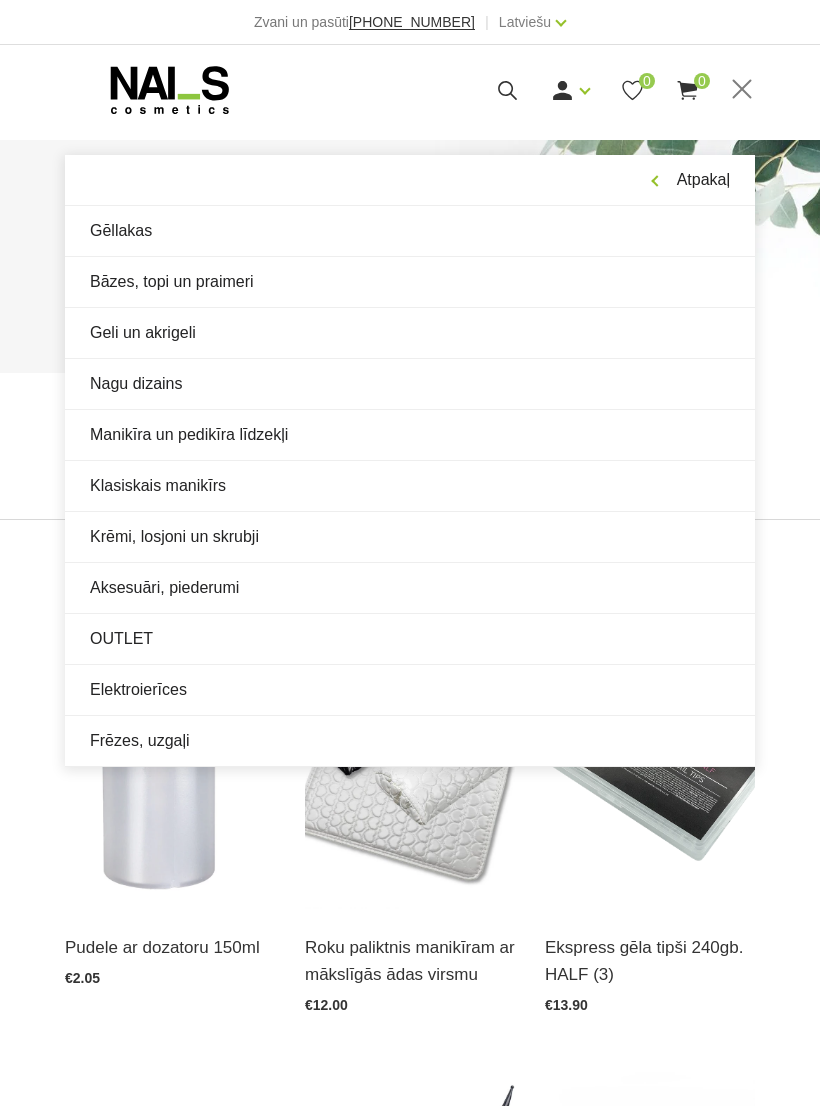 click on "Nagu dizains" at bounding box center (410, 384) 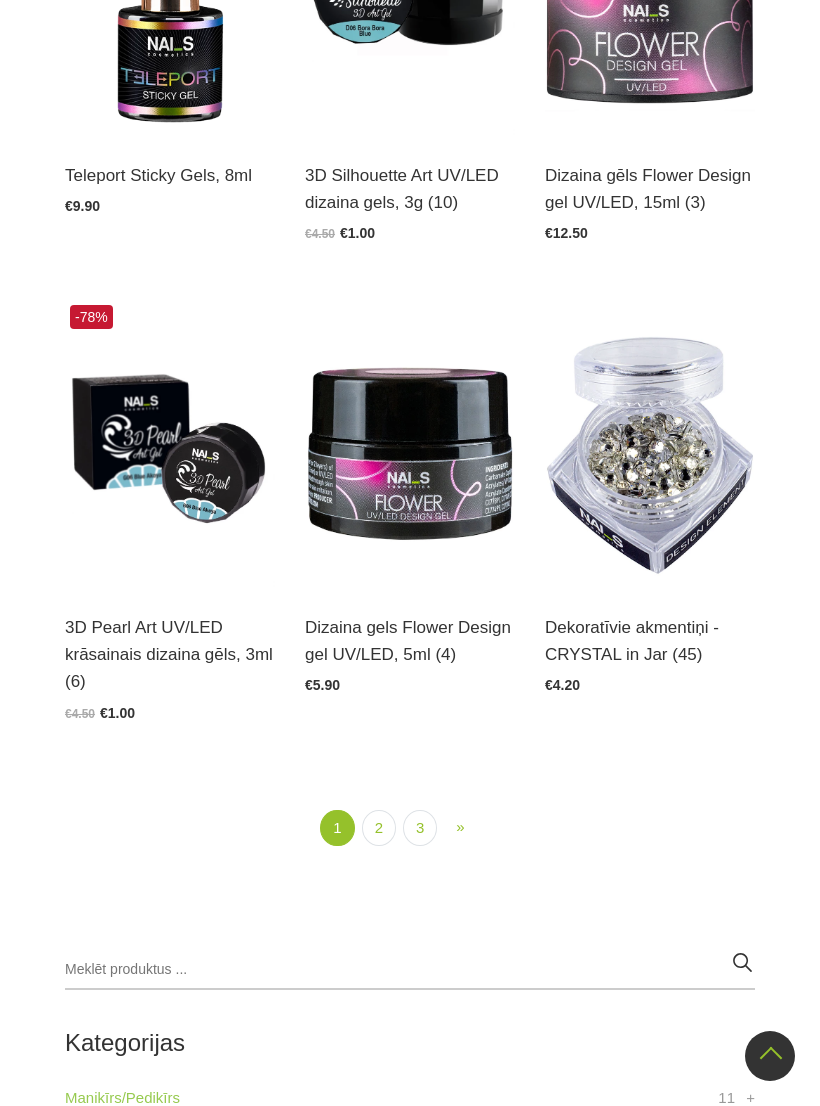scroll, scrollTop: 3796, scrollLeft: 0, axis: vertical 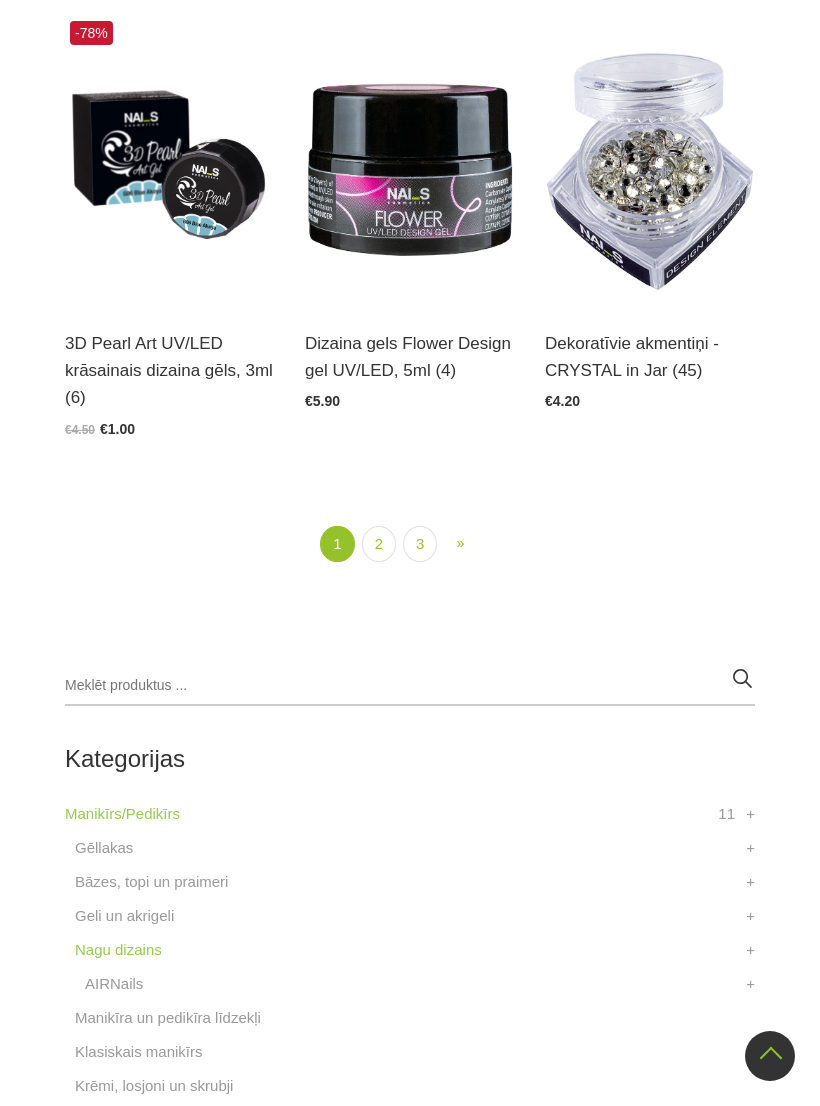 click on "2" at bounding box center (379, 544) 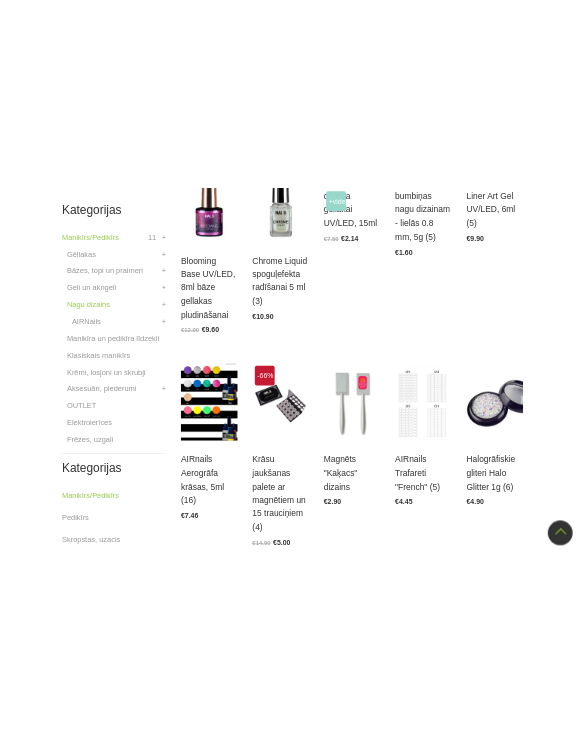 scroll, scrollTop: 671, scrollLeft: 0, axis: vertical 